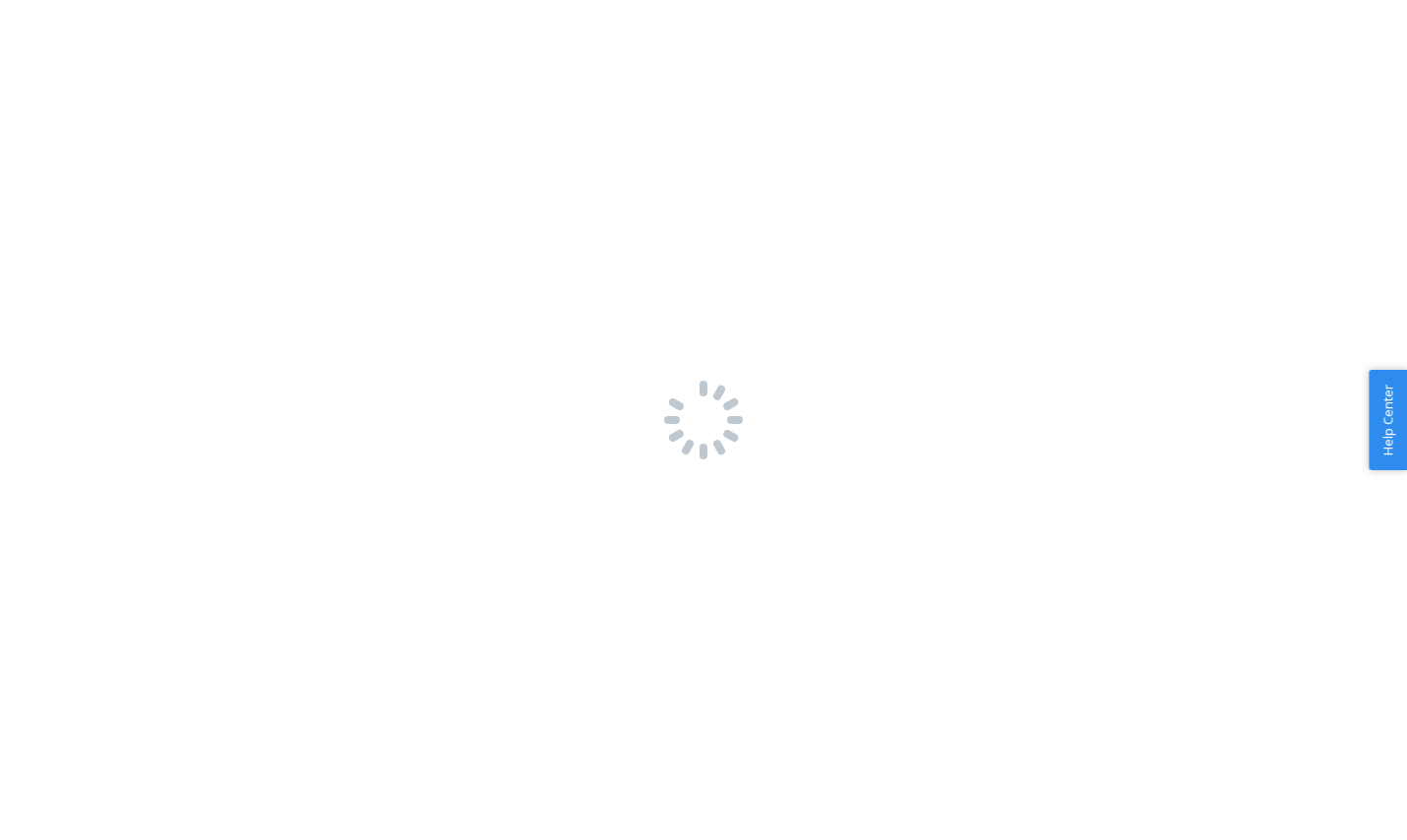 scroll, scrollTop: 0, scrollLeft: 0, axis: both 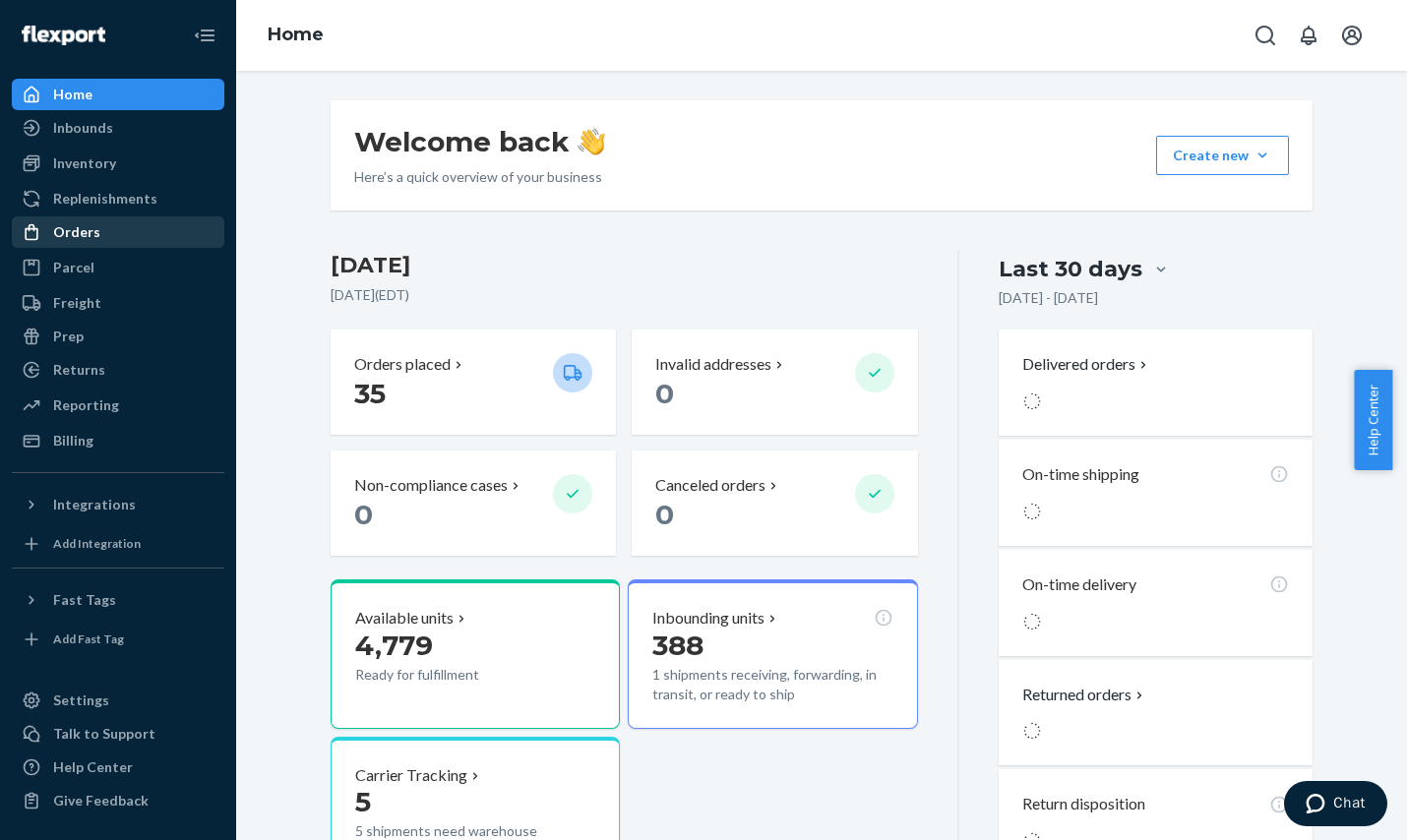 click on "Orders" at bounding box center (118, 232) 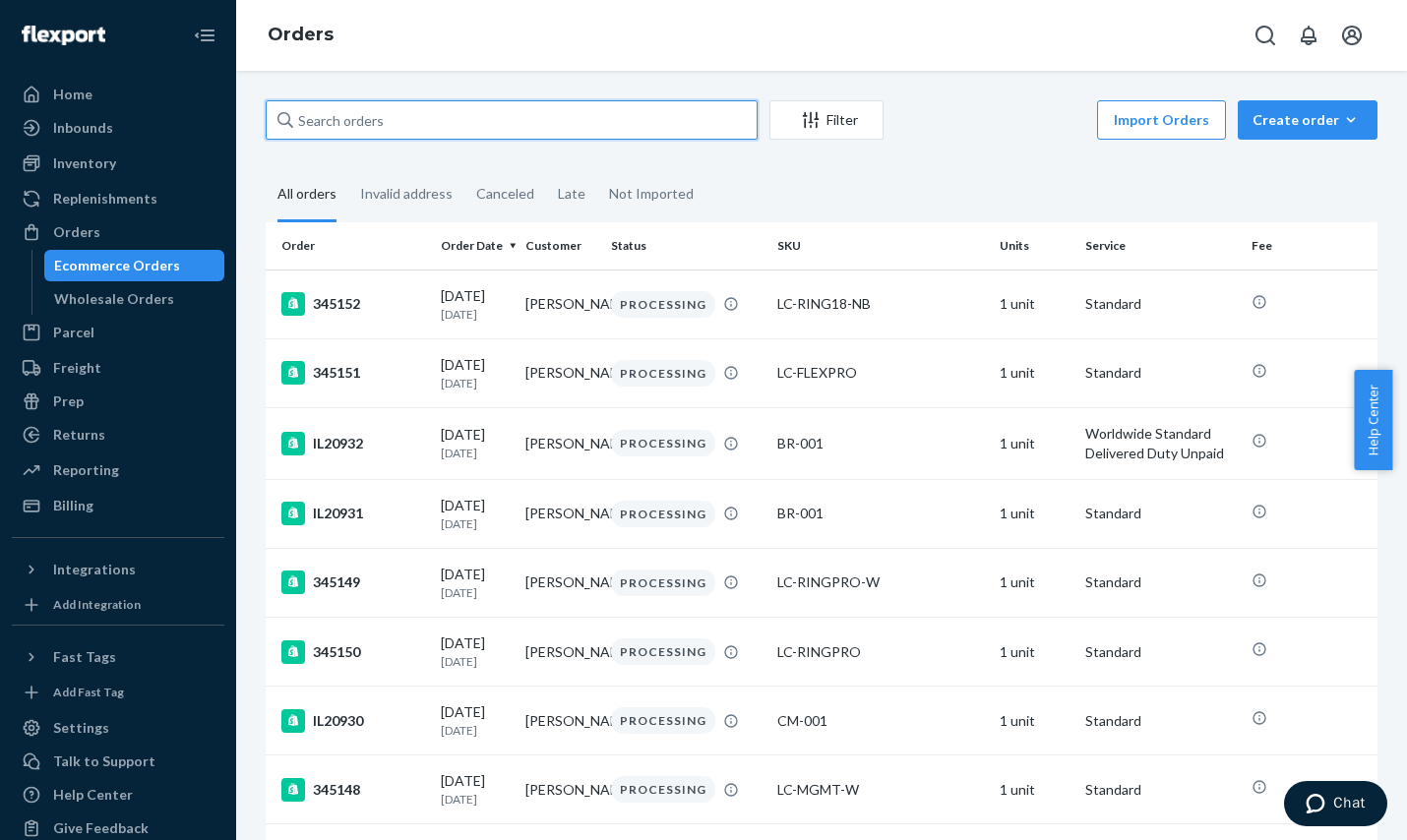 click at bounding box center [512, 120] 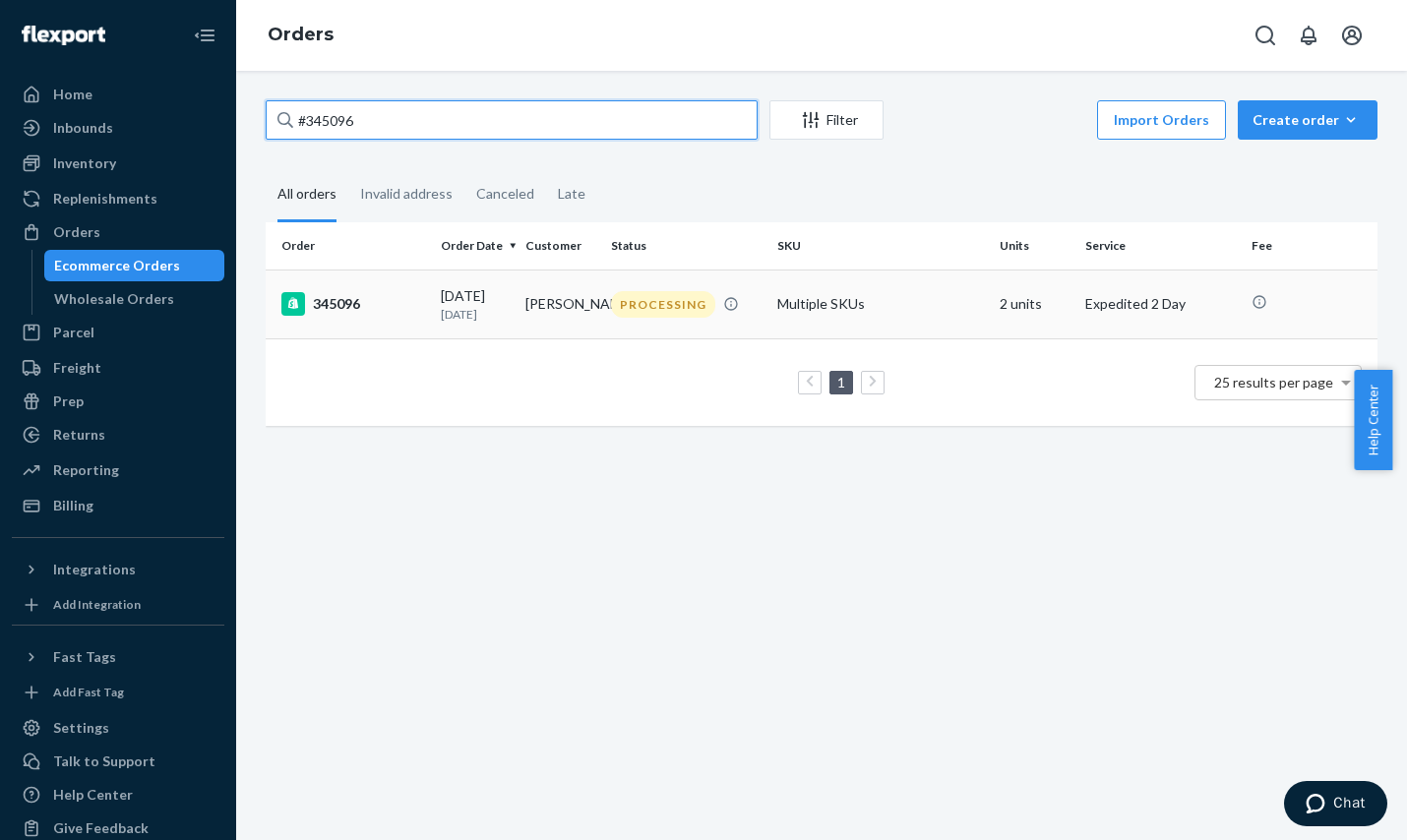 type on "#345096" 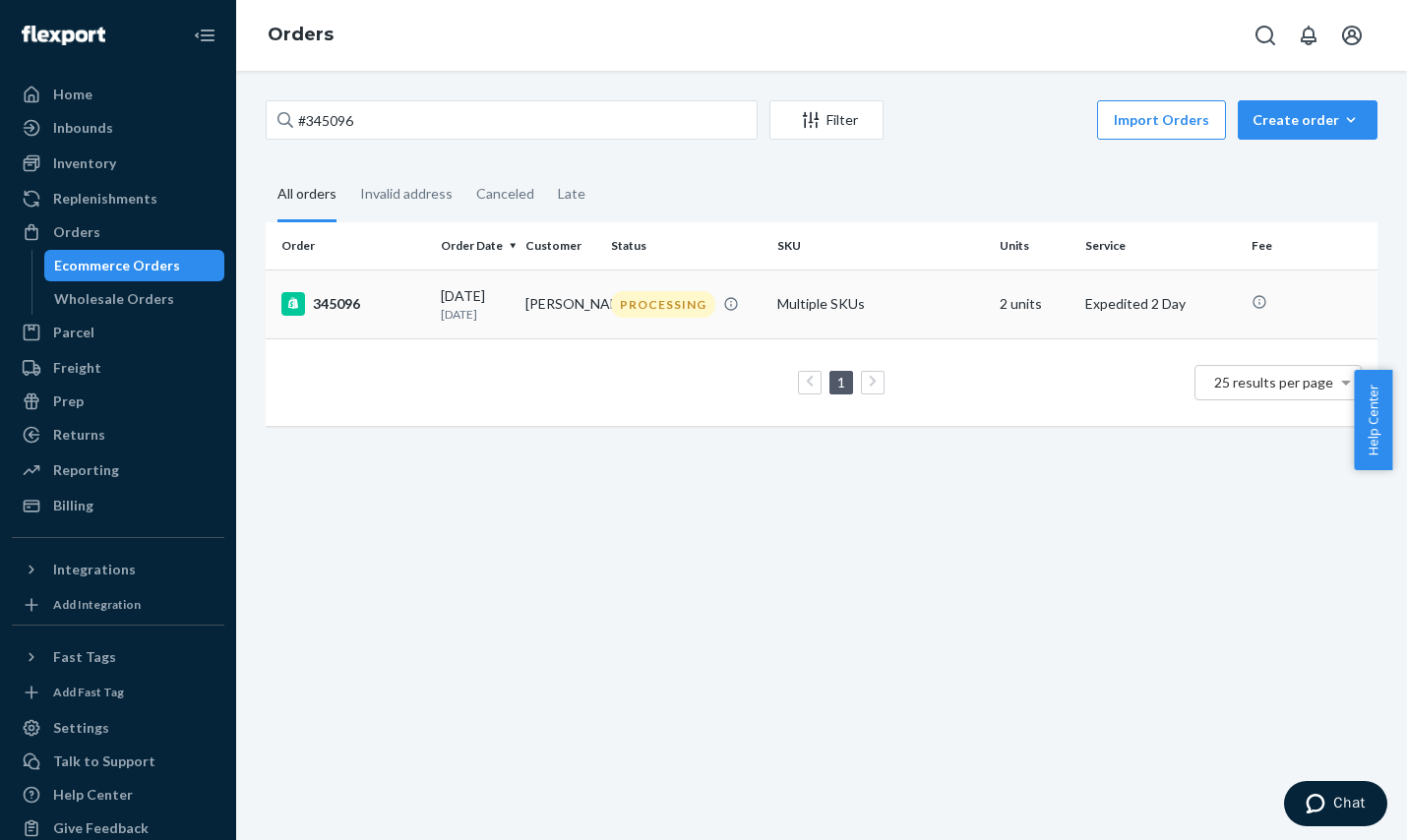click on "[DATE] [DATE]" at bounding box center (475, 304) 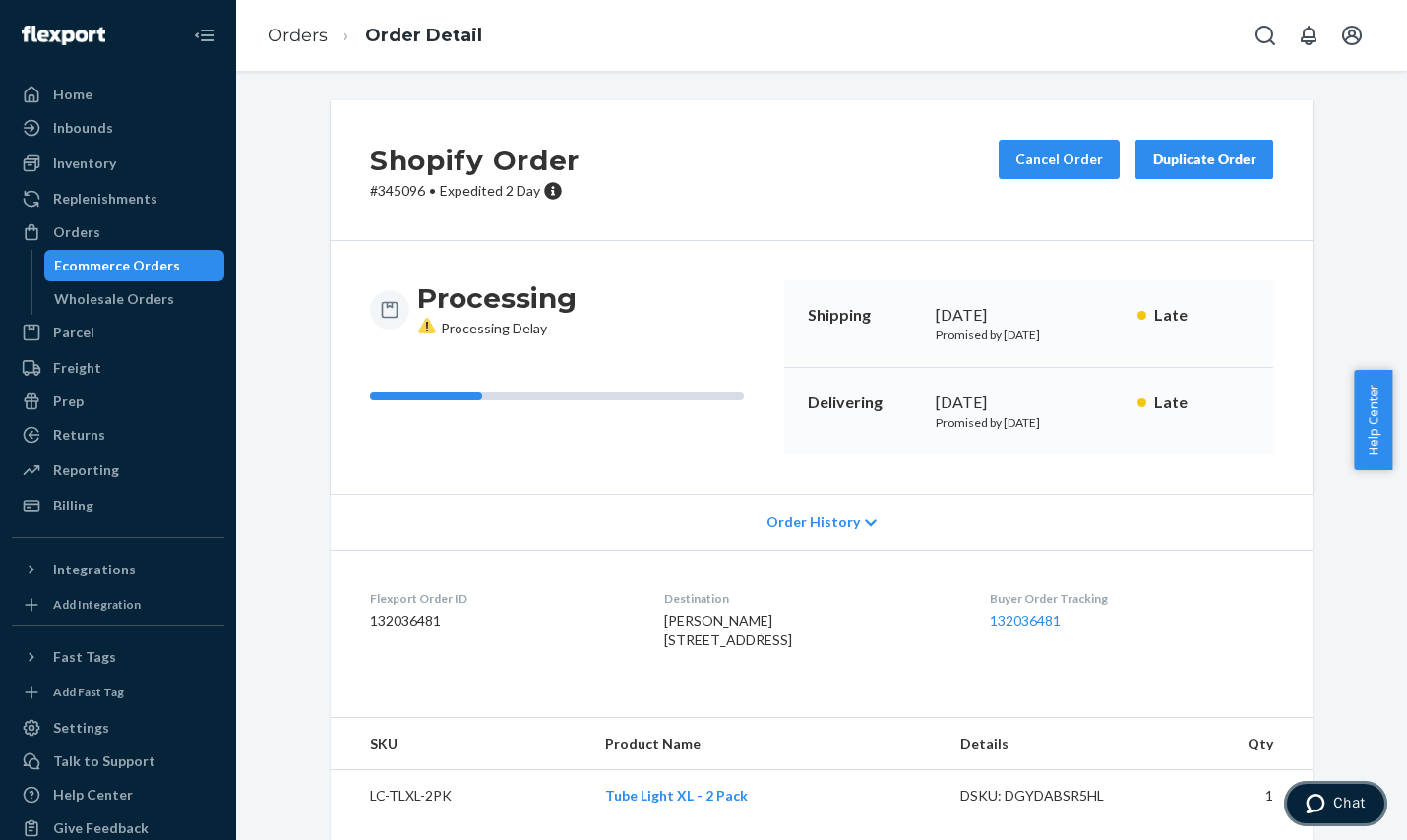 click on "Chat" at bounding box center [1349, 803] 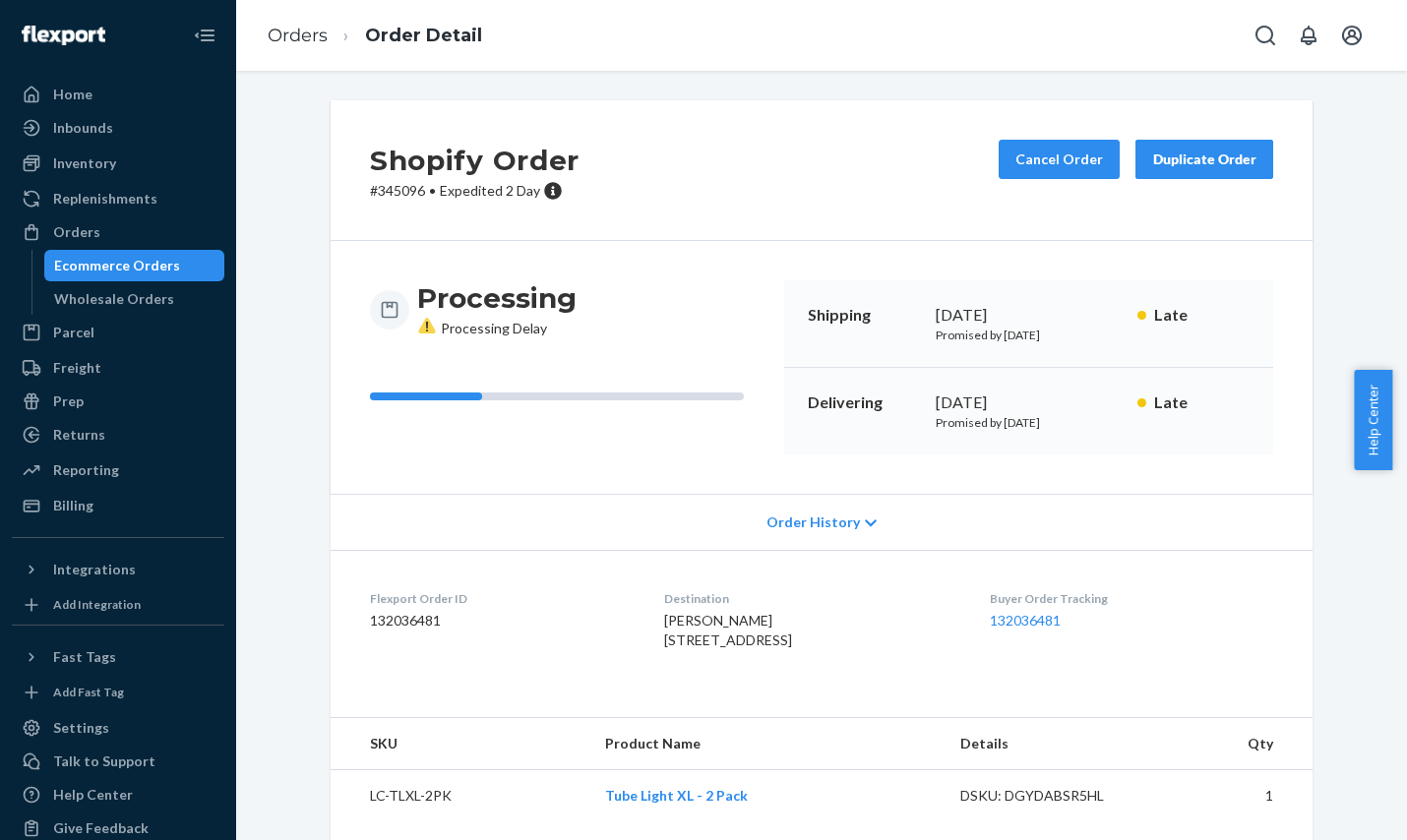 scroll, scrollTop: 0, scrollLeft: 0, axis: both 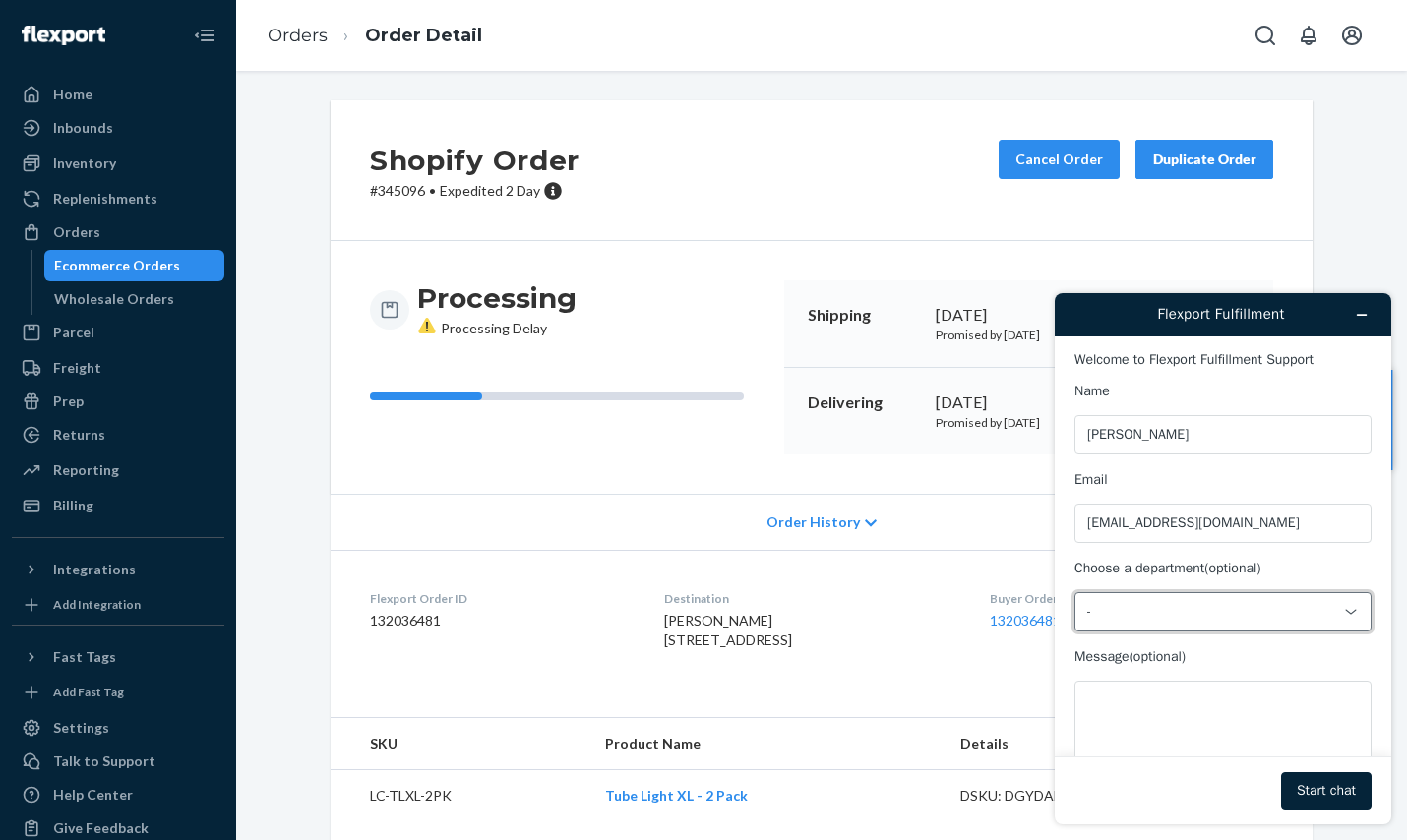 click on "-" at bounding box center [1211, 612] 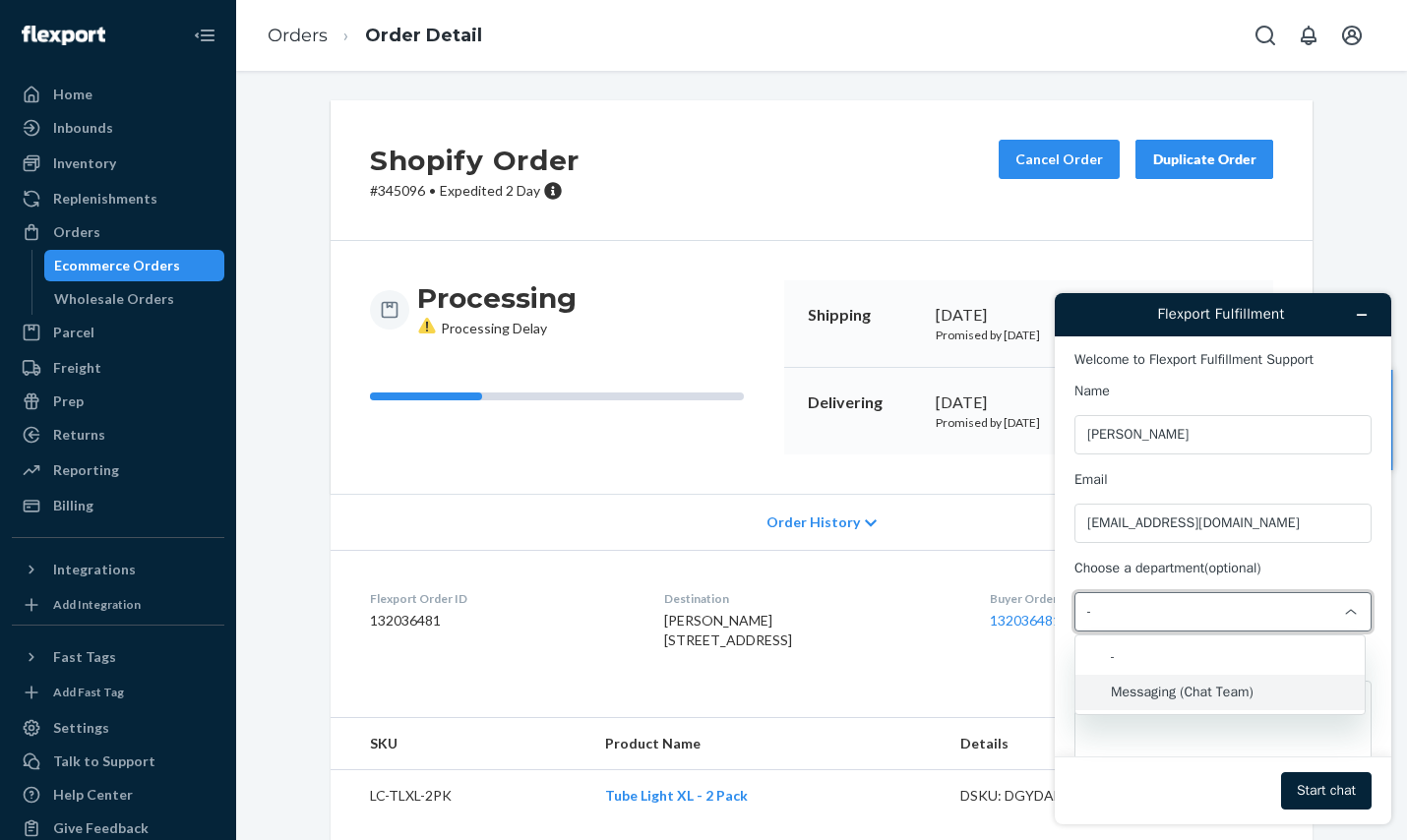 click on "Messaging (Chat Team)" at bounding box center [1220, 692] 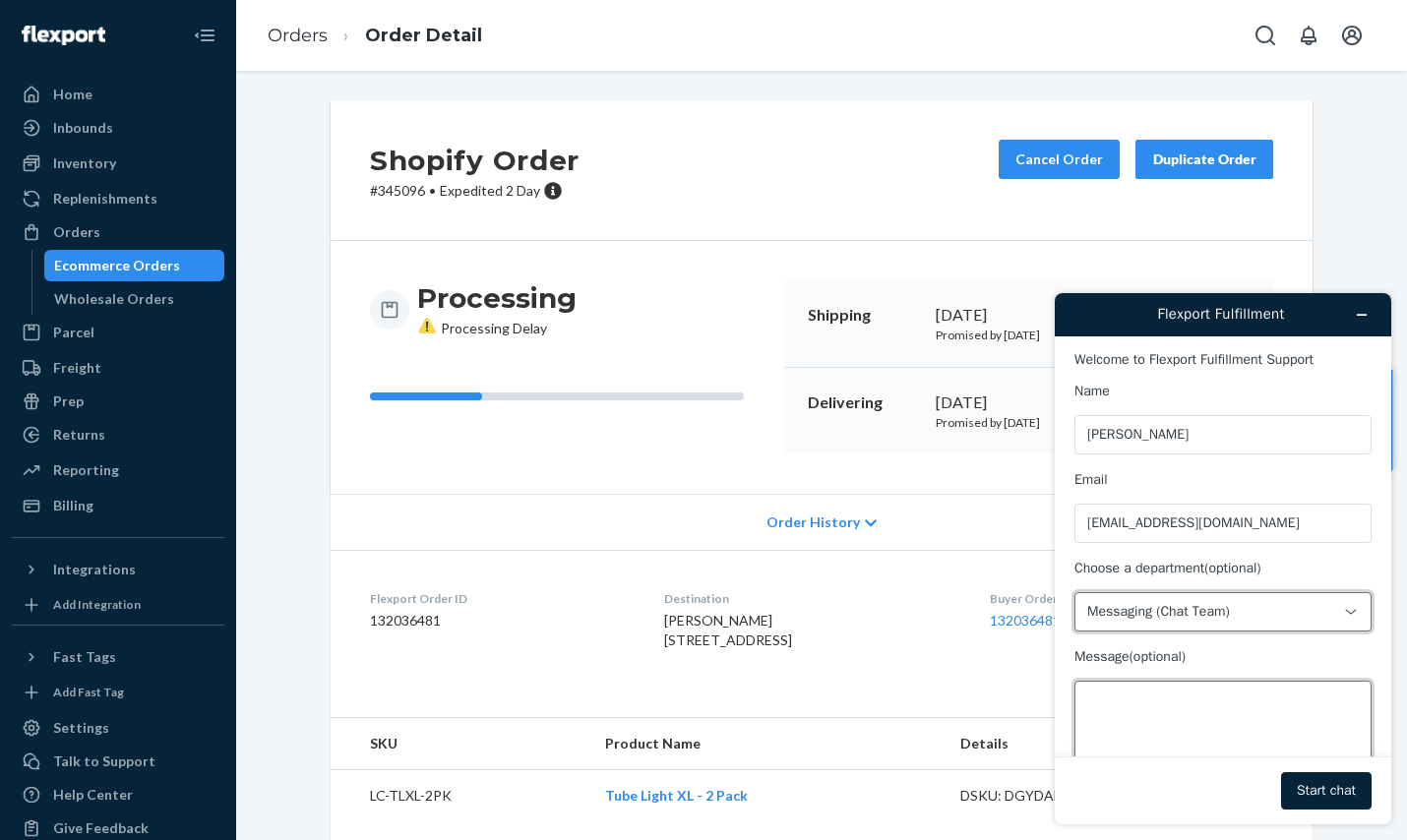 click on "Message  (optional)" at bounding box center (1223, 736) 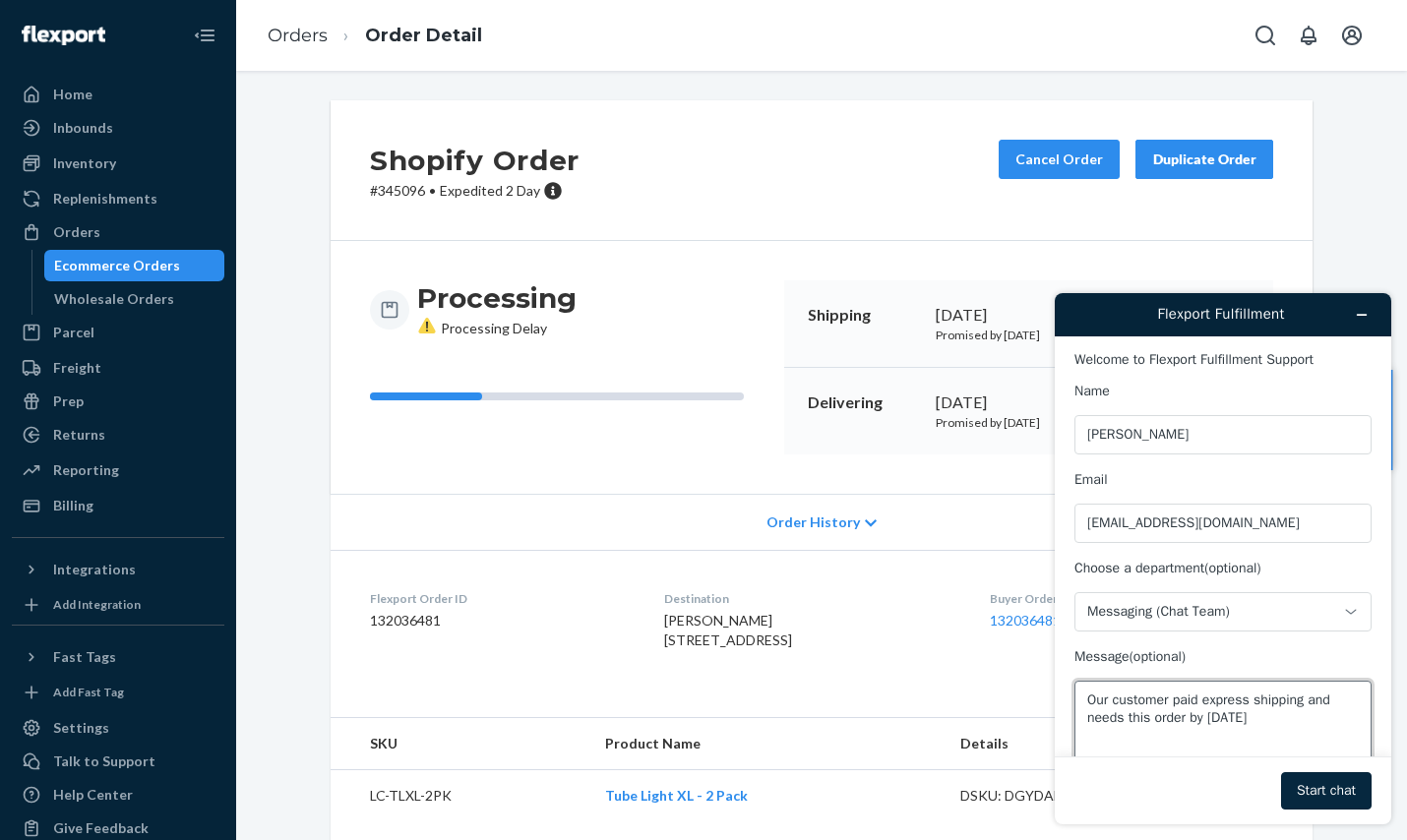 type on "Our customer paid express shipping and needs this order by [DATE]" 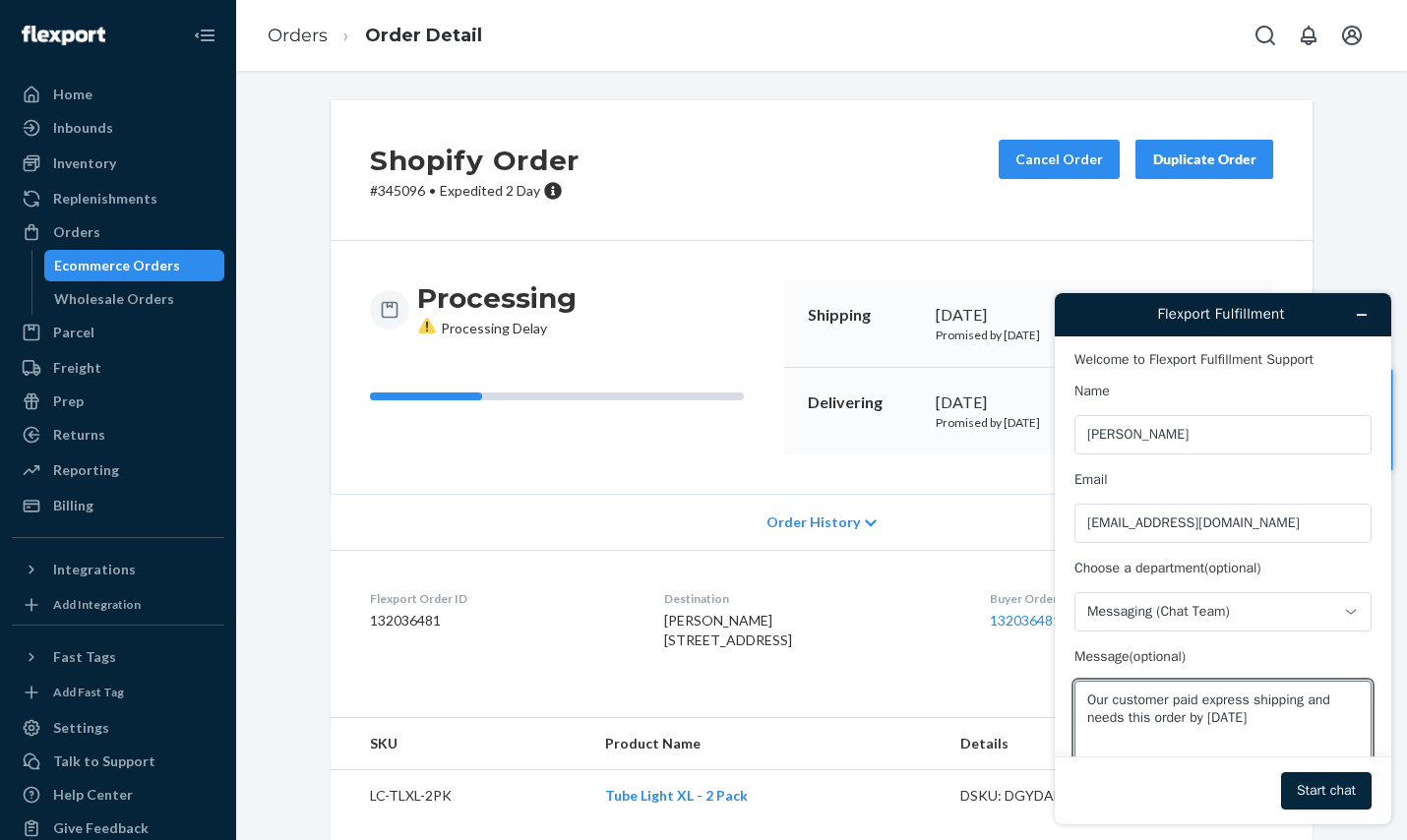 click on "Start chat" at bounding box center [1326, 791] 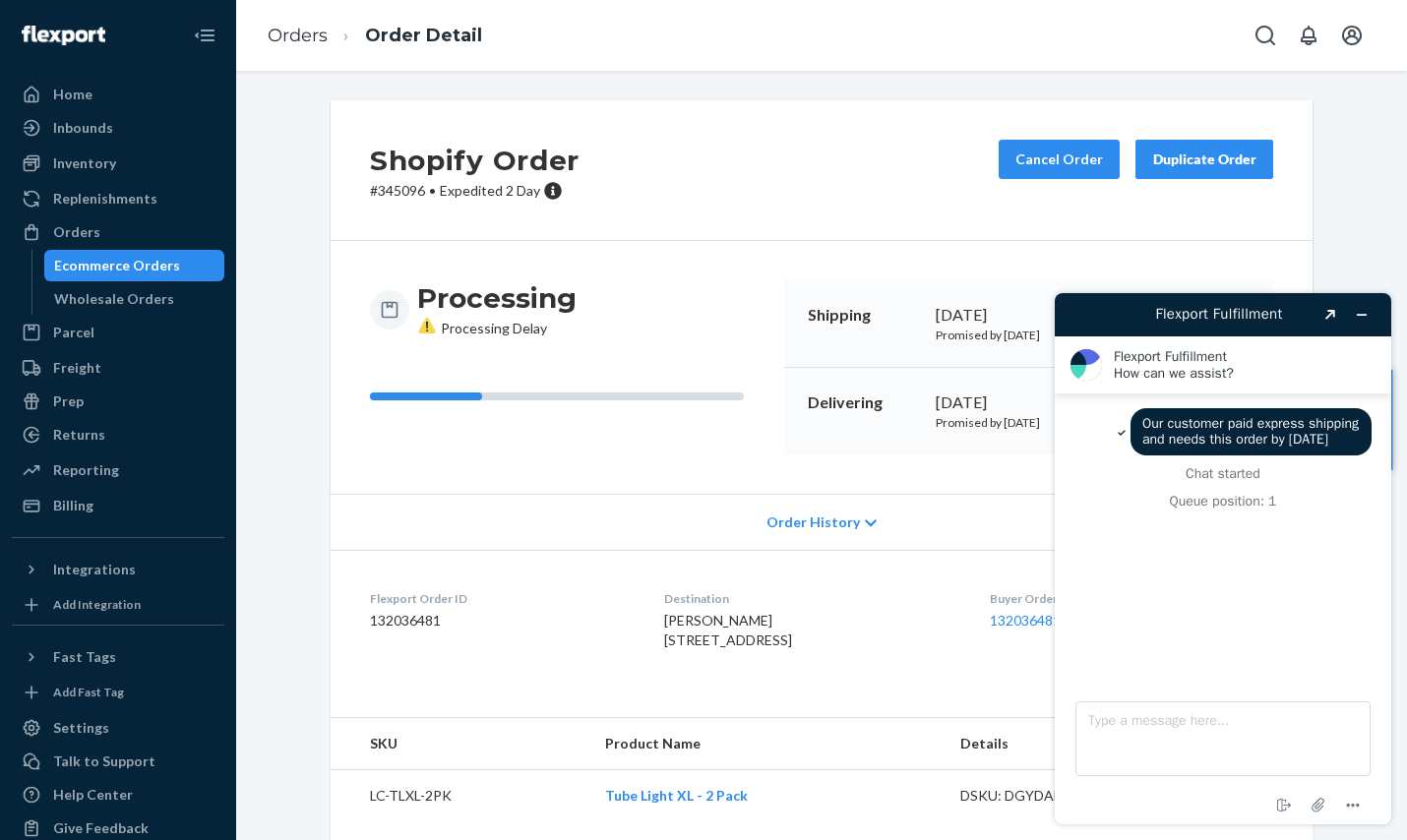 click on "# 345096 • Expedited 2 Day" at bounding box center [474, 191] 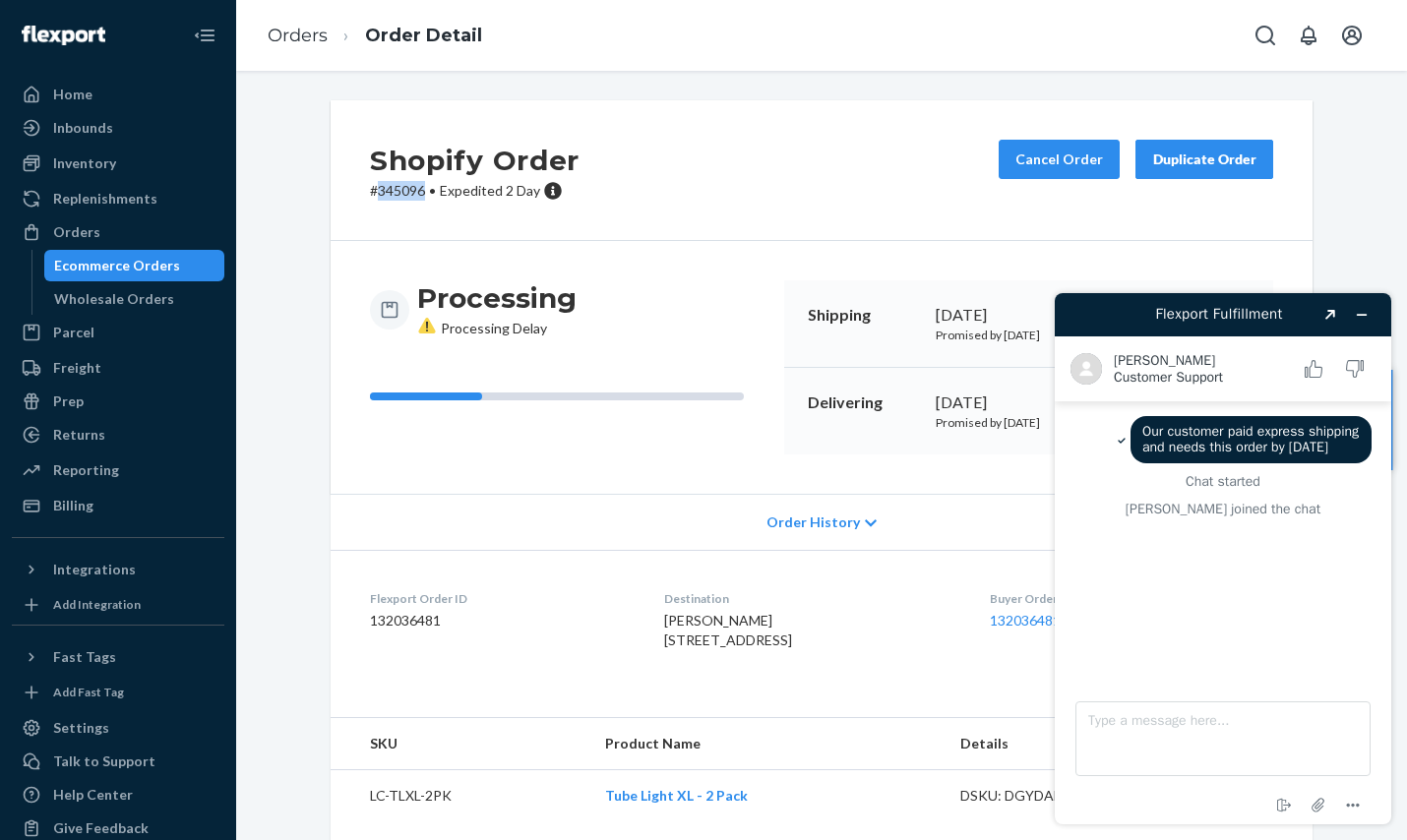 click on "# 345096 • Expedited 2 Day" at bounding box center [474, 191] 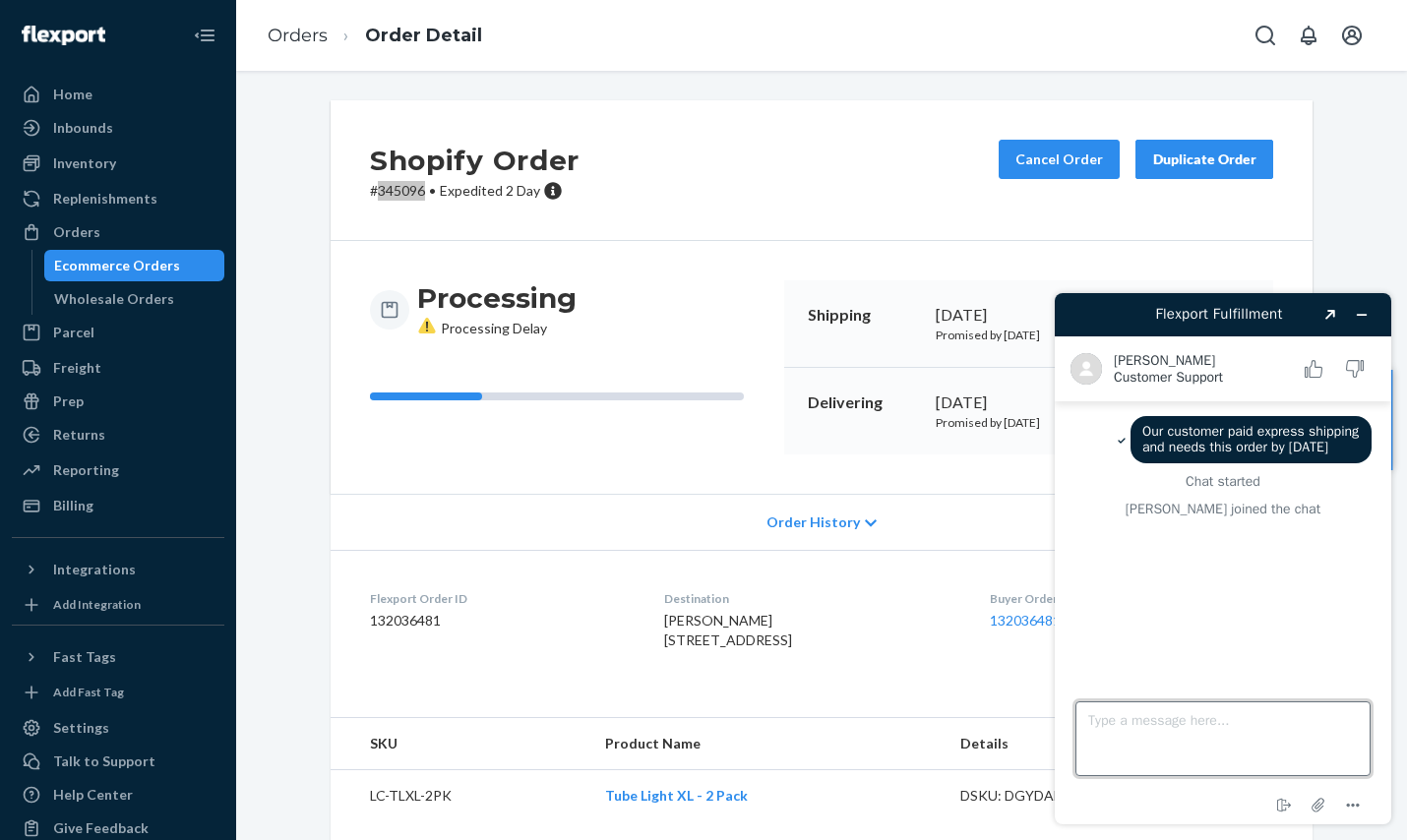 drag, startPoint x: 1195, startPoint y: 766, endPoint x: 1195, endPoint y: 747, distance: 19 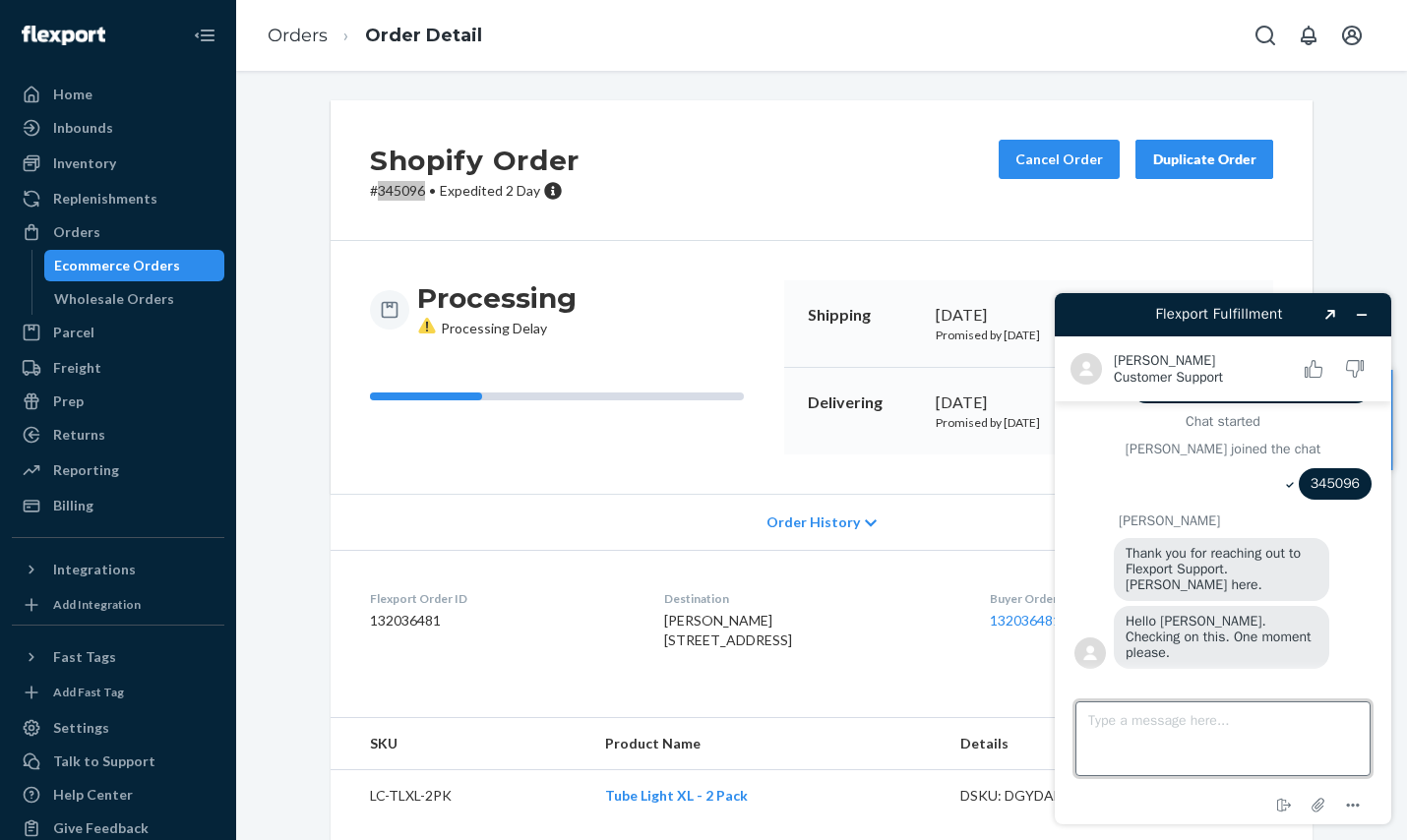 scroll, scrollTop: 57, scrollLeft: 0, axis: vertical 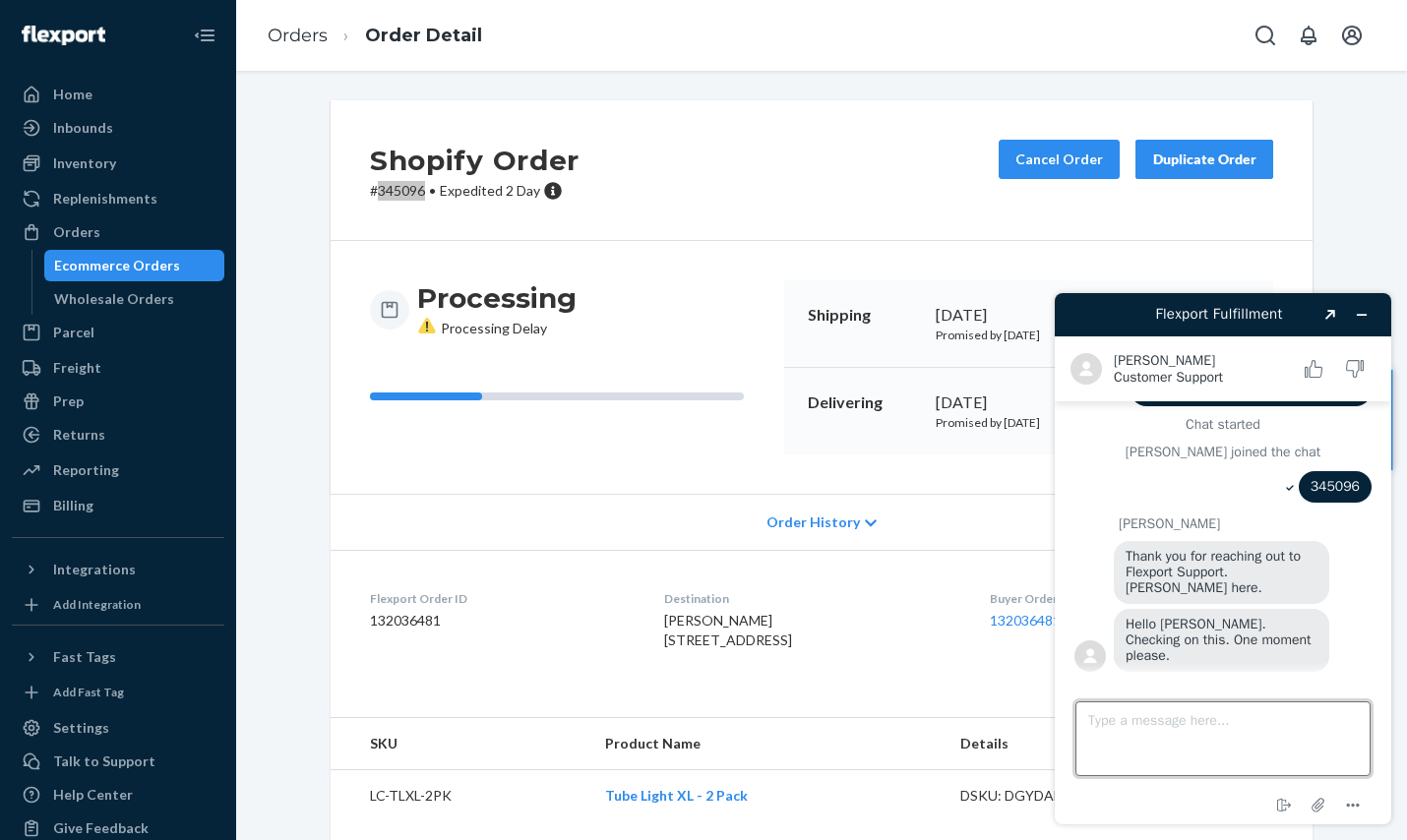 drag, startPoint x: 1149, startPoint y: 739, endPoint x: 1147, endPoint y: 723, distance: 16.124515 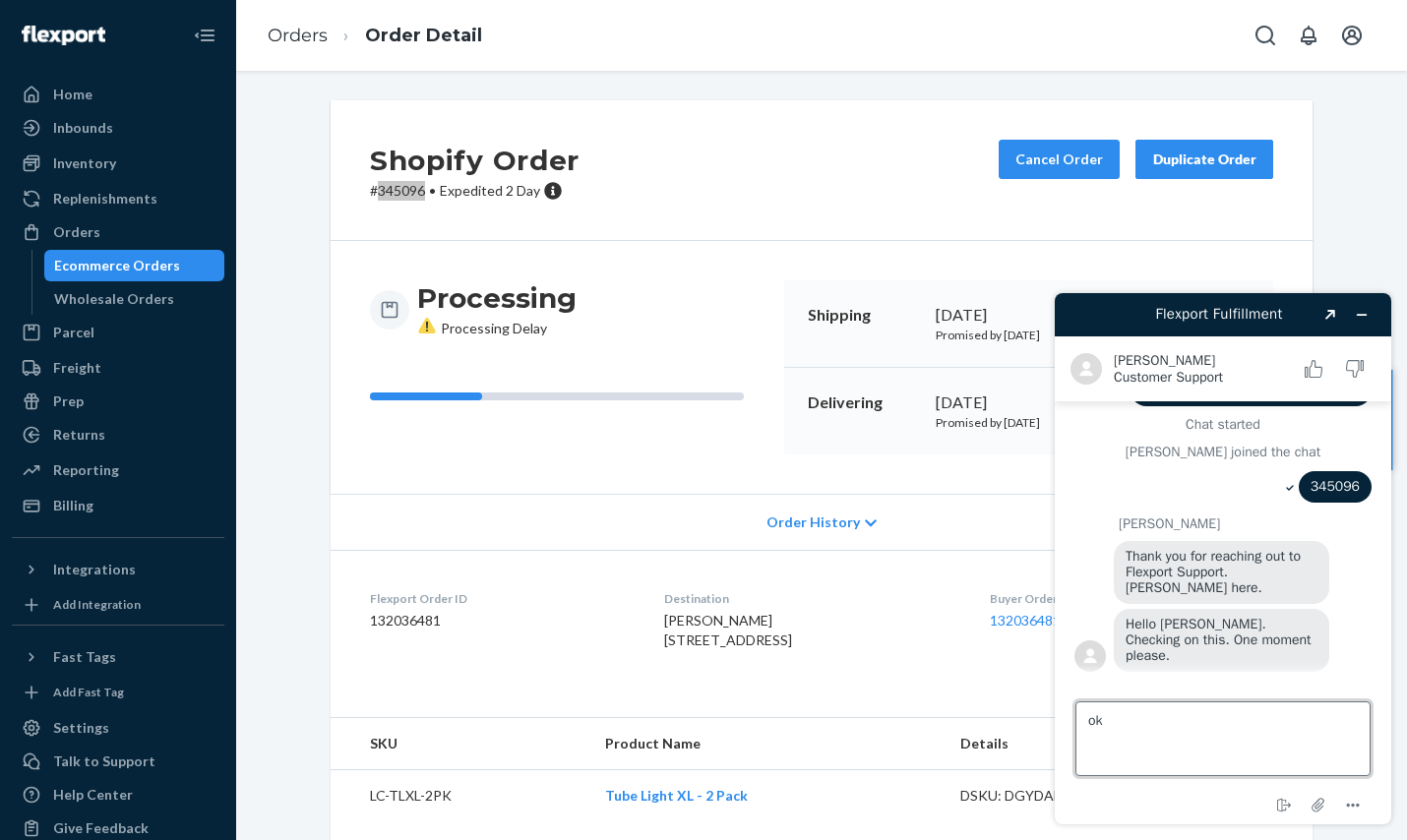 type on "ok" 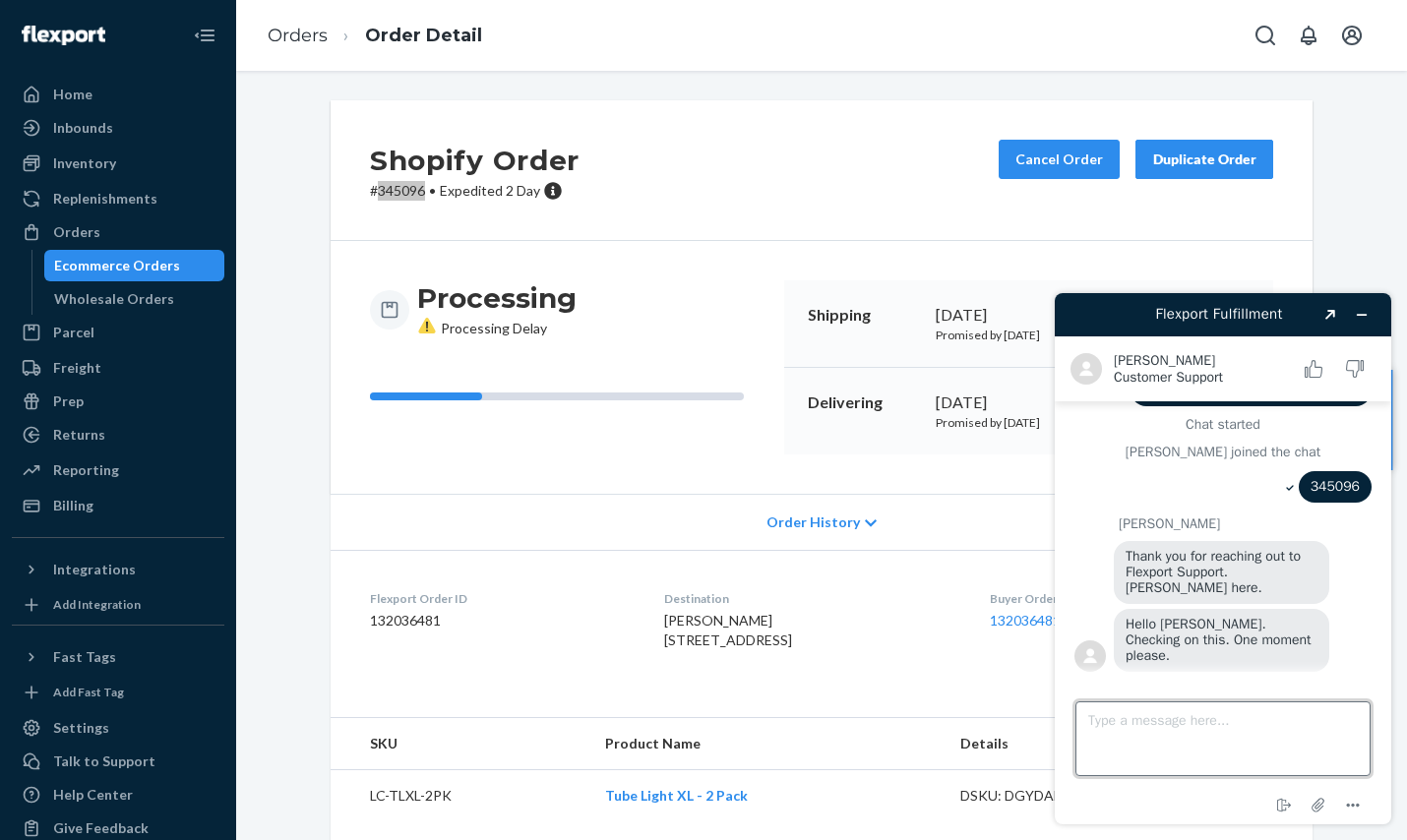 scroll, scrollTop: 98, scrollLeft: 0, axis: vertical 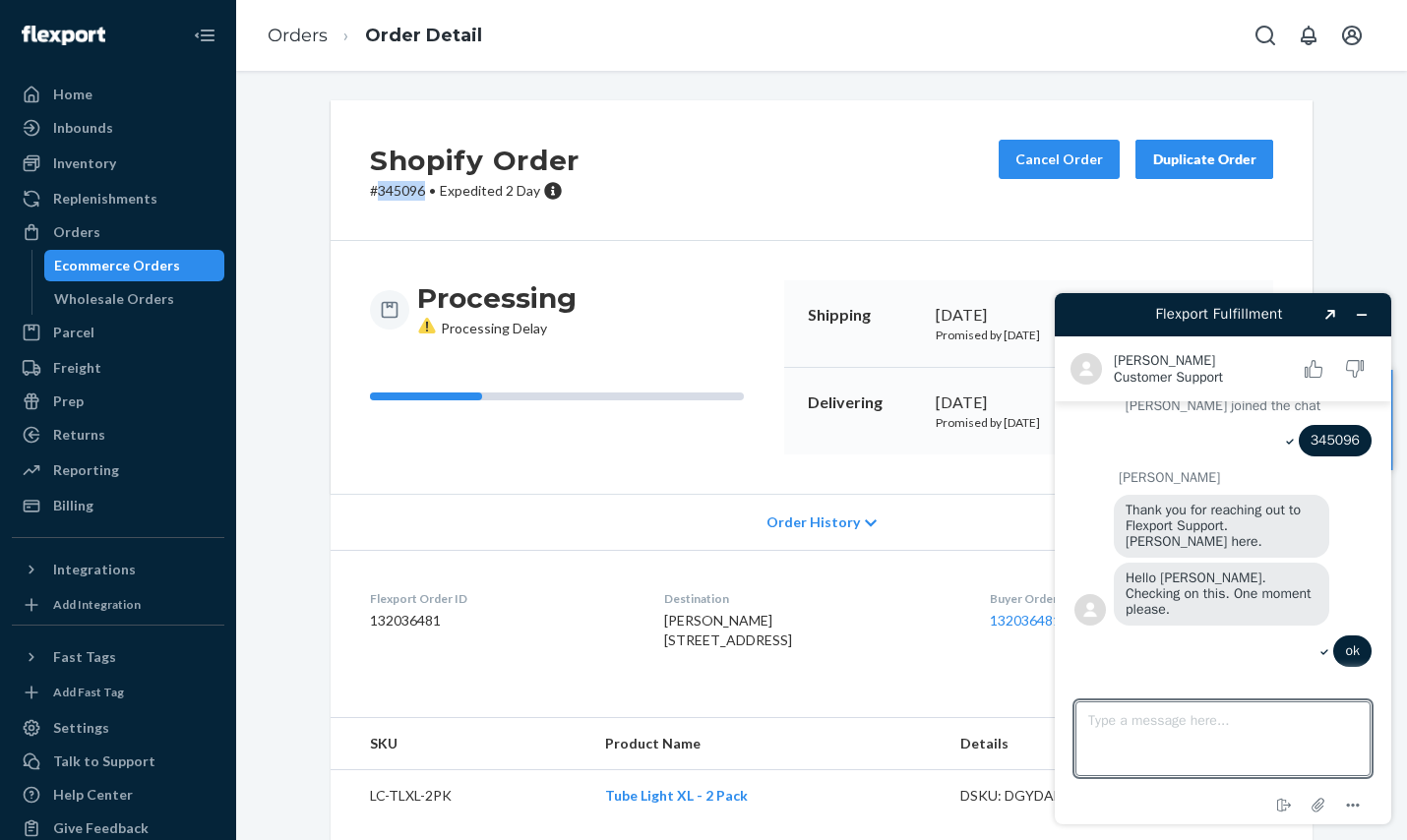 click on "Ecommerce Orders" at bounding box center (117, 266) 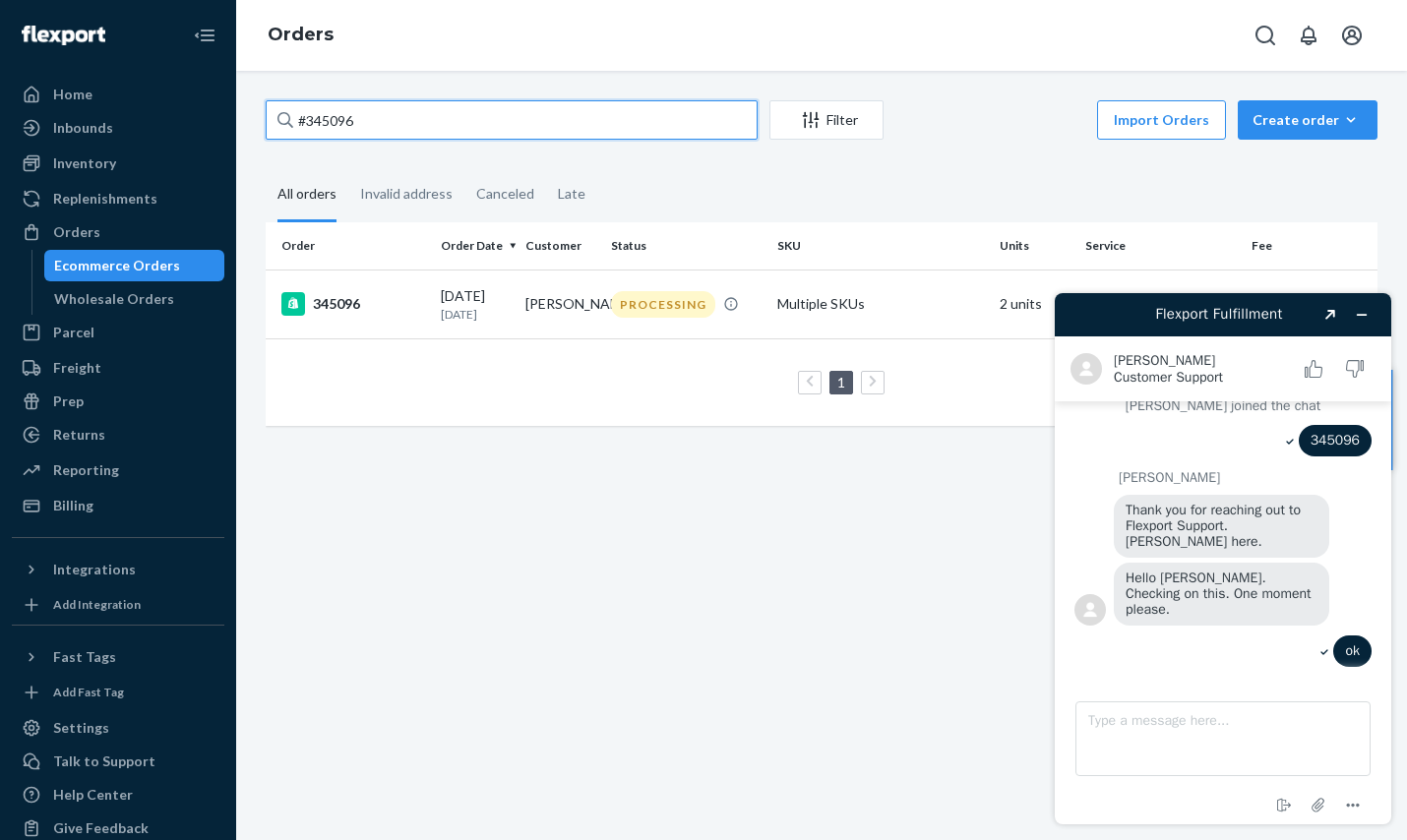 click on "#345096" at bounding box center (512, 120) 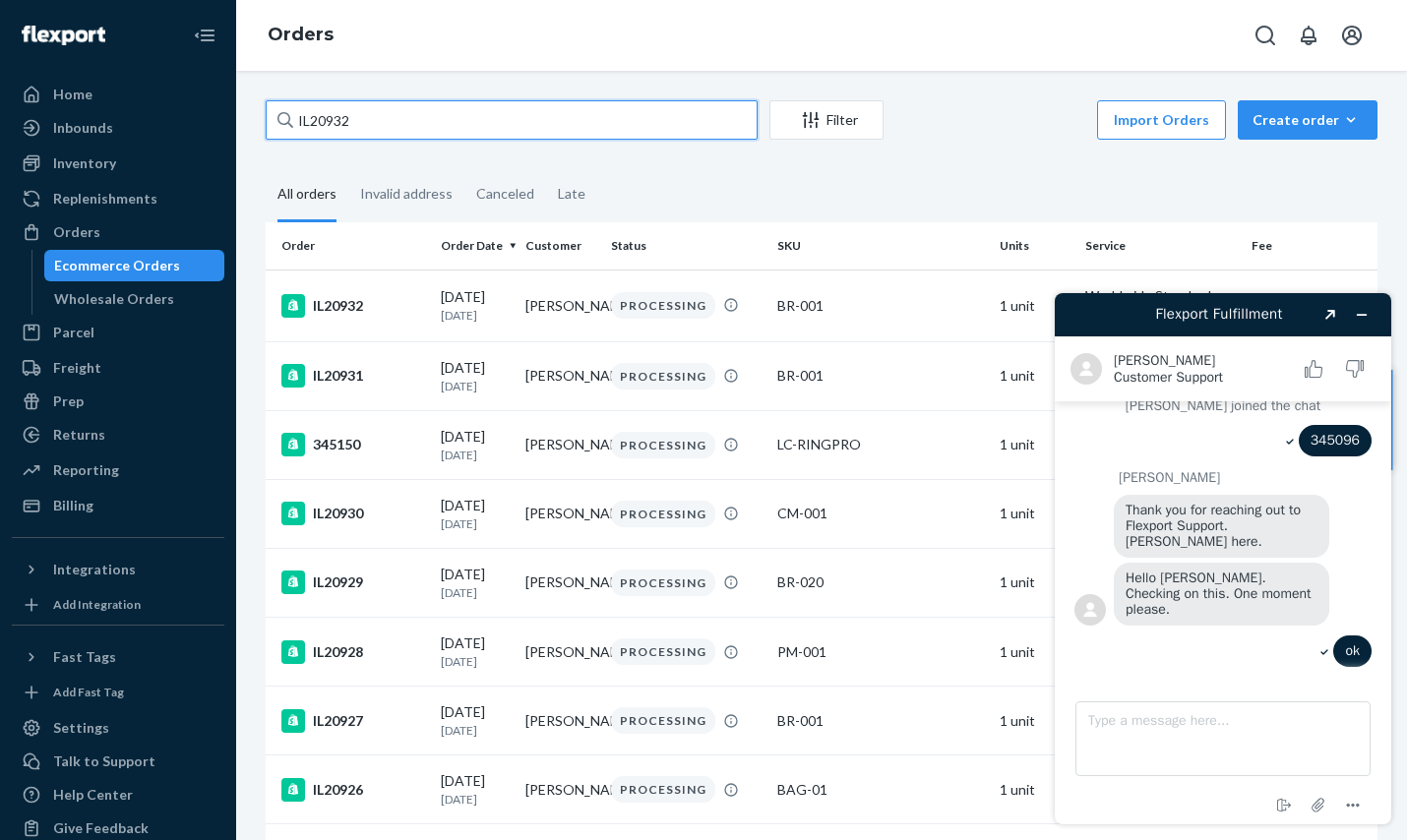 type on "IL20932" 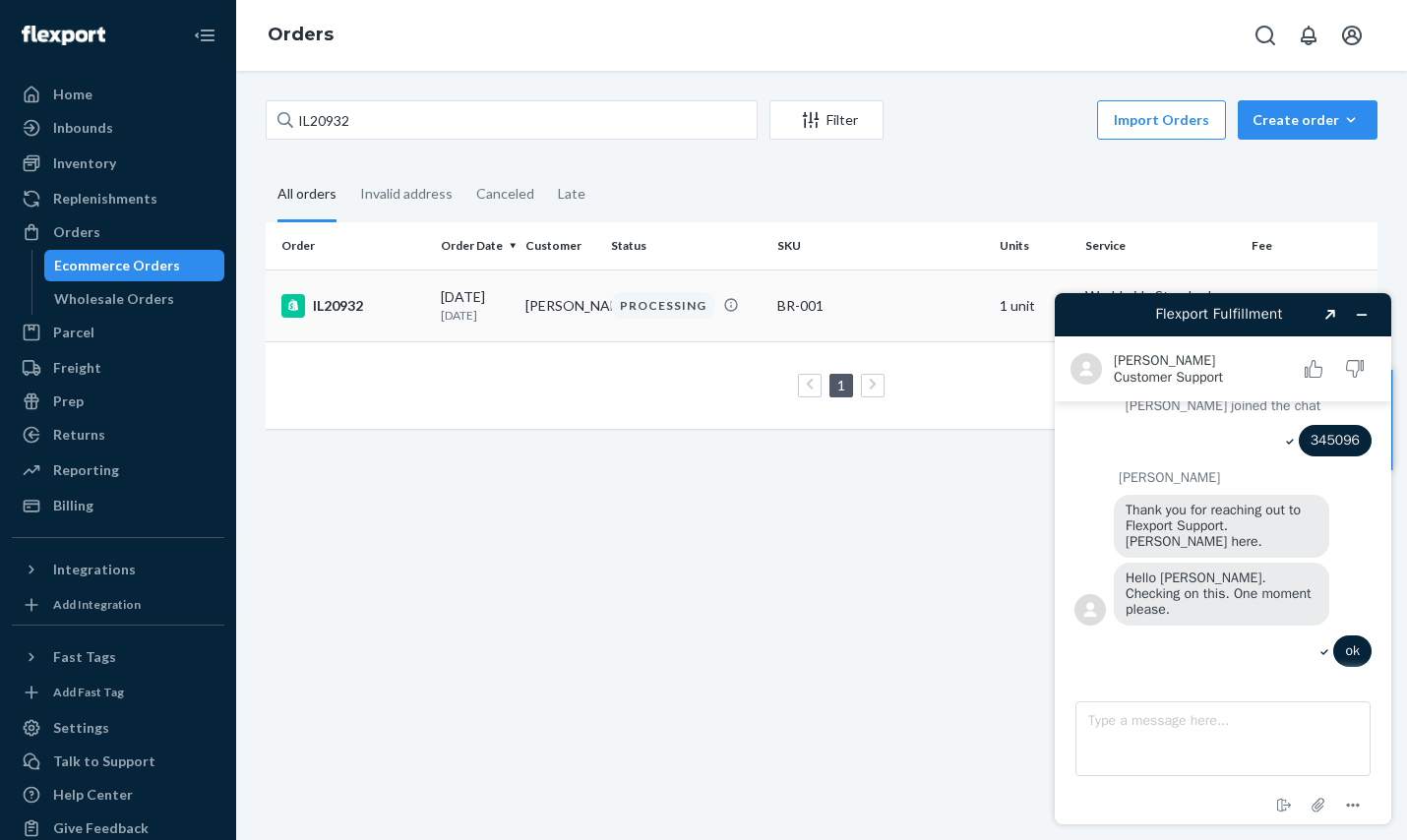 click on "IL20932" at bounding box center [353, 306] 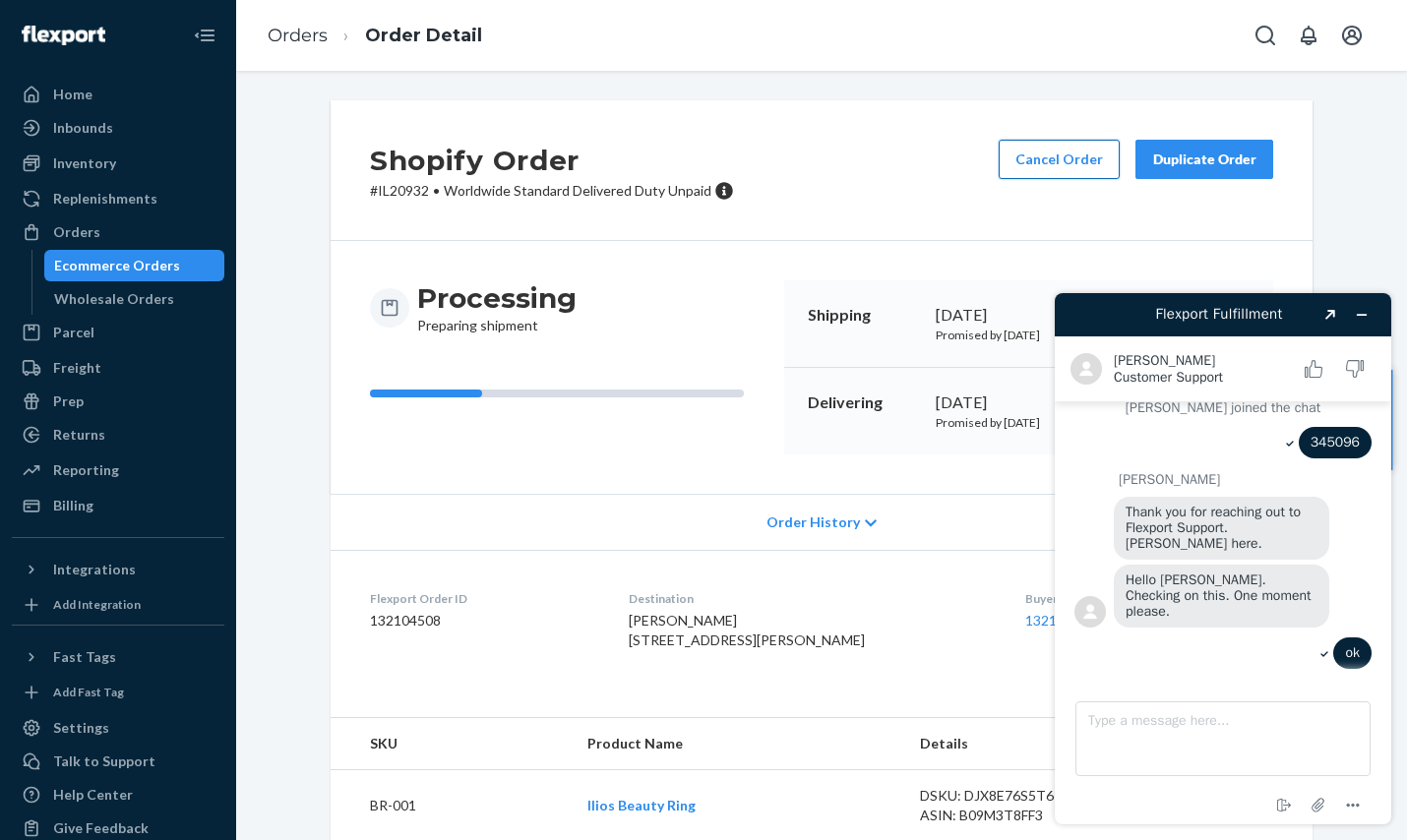 scroll, scrollTop: 98, scrollLeft: 0, axis: vertical 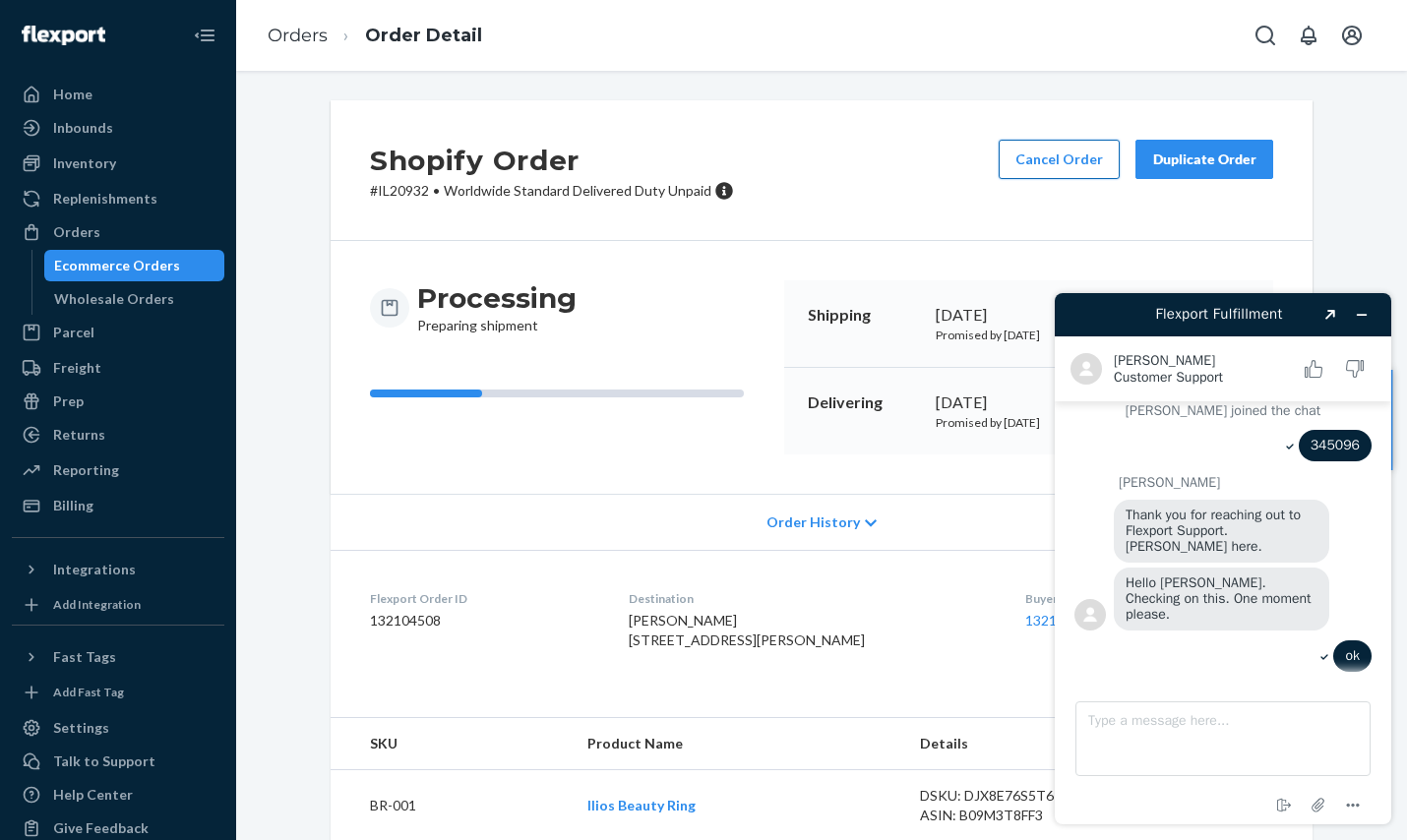 click on "Cancel Order" at bounding box center (1059, 159) 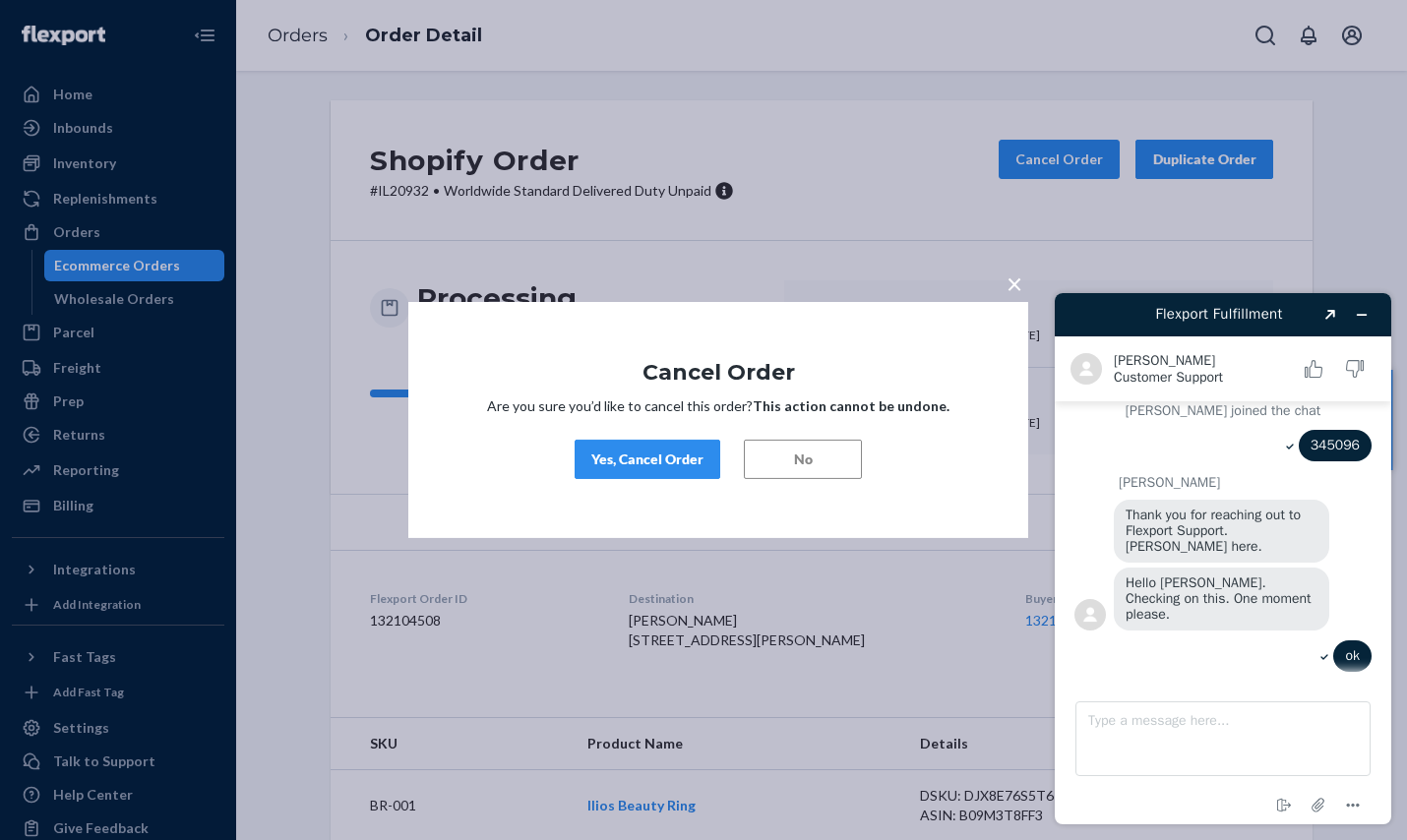 click on "× Cancel Order Are you sure you’d like to cancel this order?  This action cannot be undone. Yes, Cancel Order No" at bounding box center (718, 420) 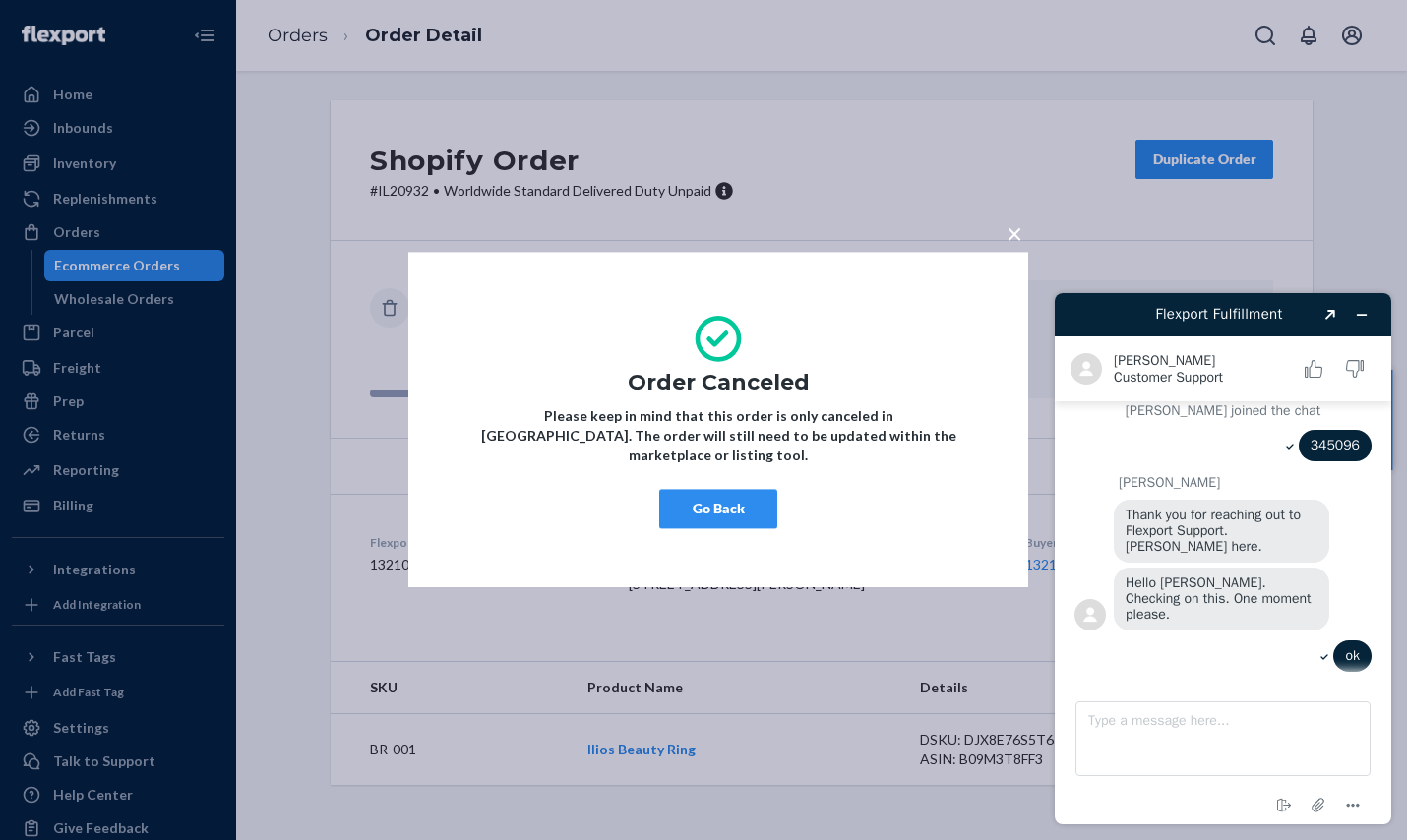 scroll, scrollTop: 246, scrollLeft: 0, axis: vertical 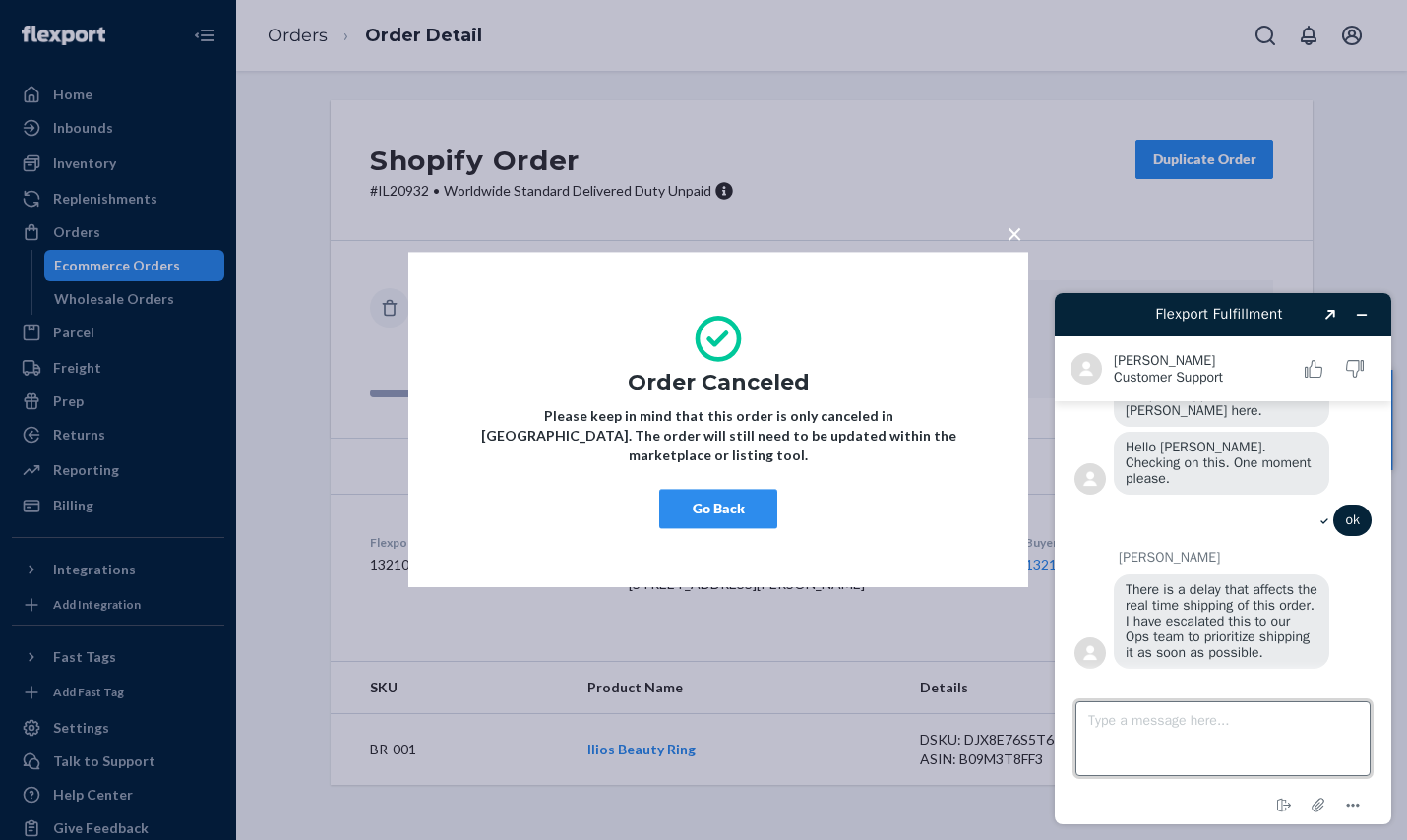 click on "Type a message here..." at bounding box center [1223, 739] 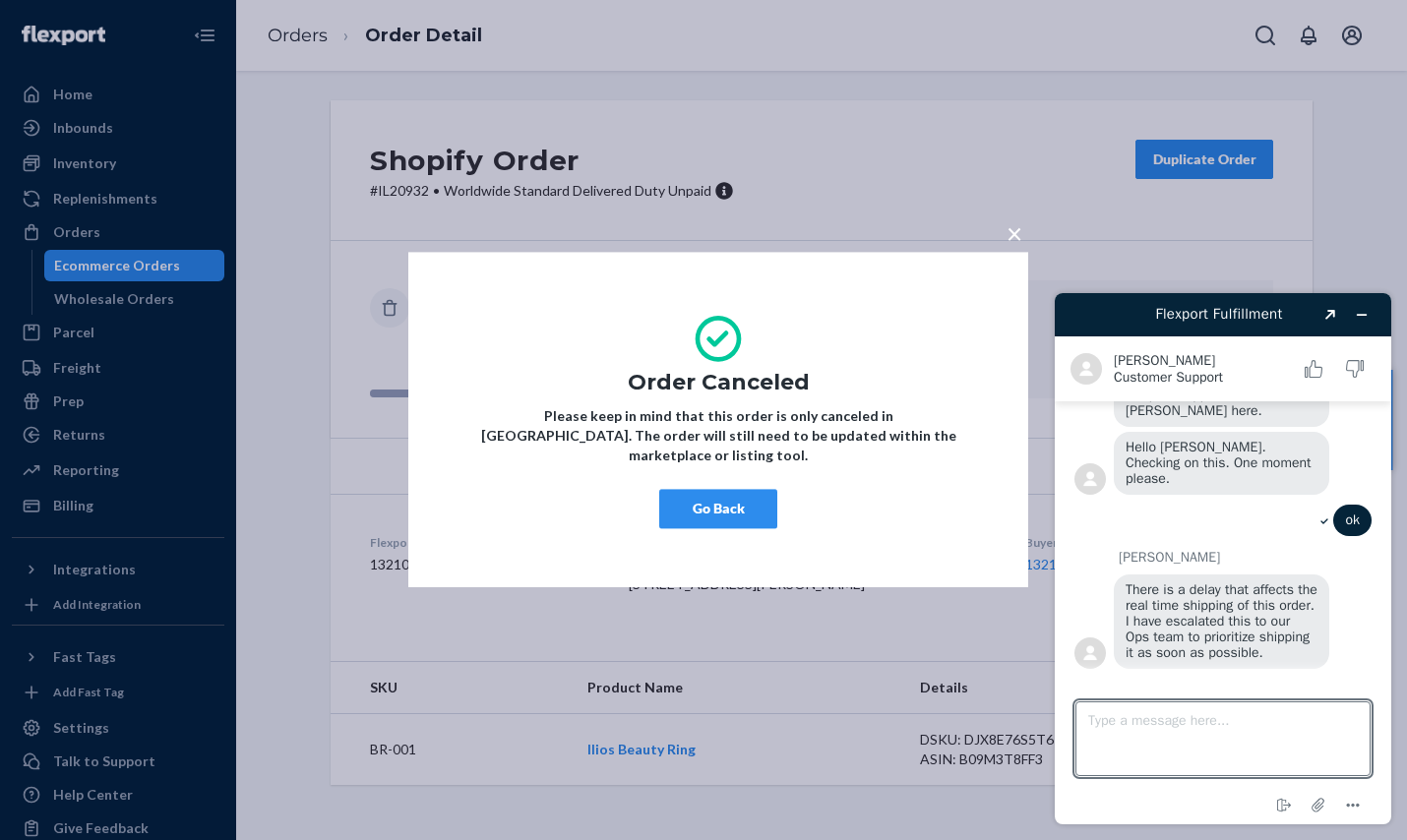 click on "×" at bounding box center (1014, 233) 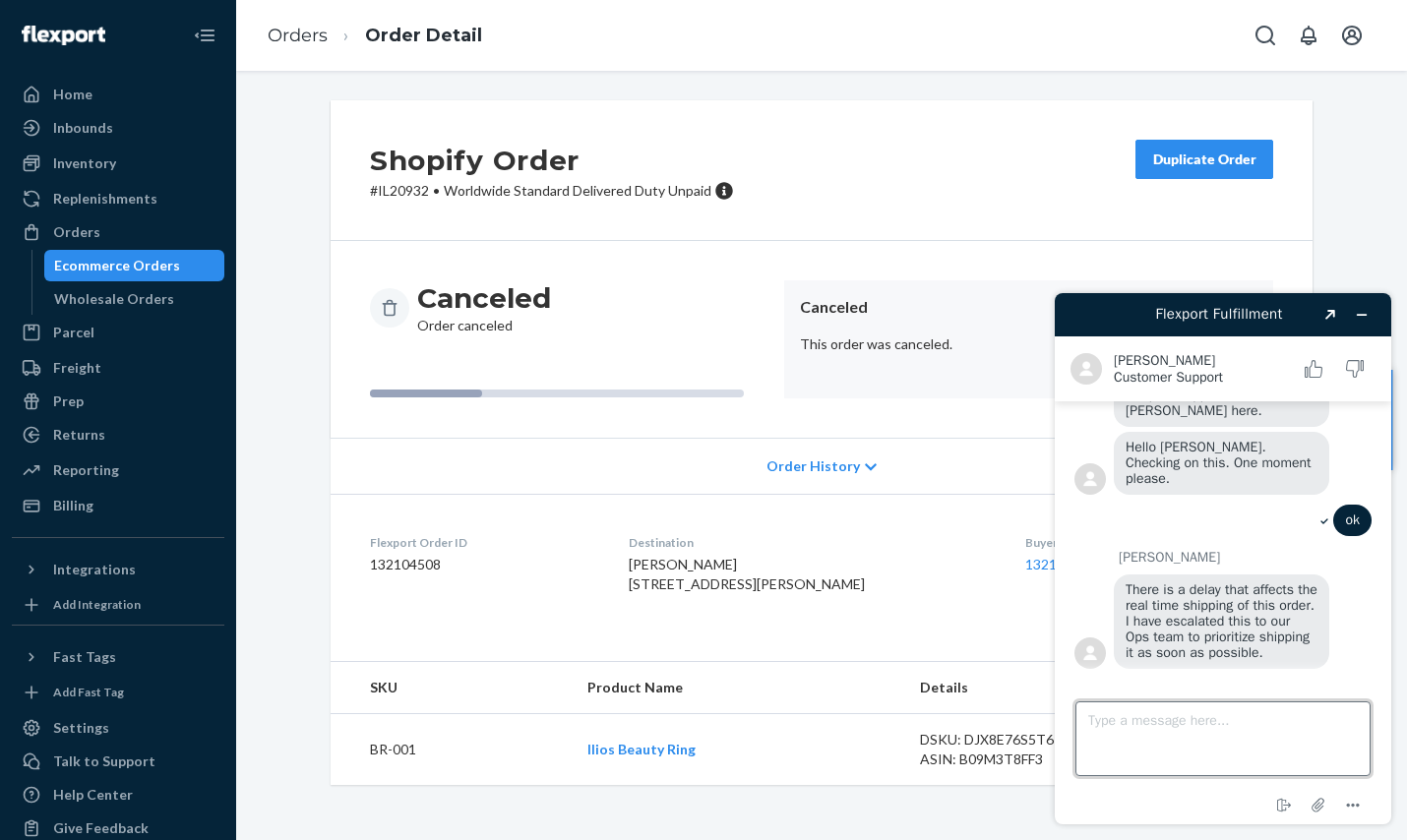 click on "Type a message here..." at bounding box center (1223, 739) 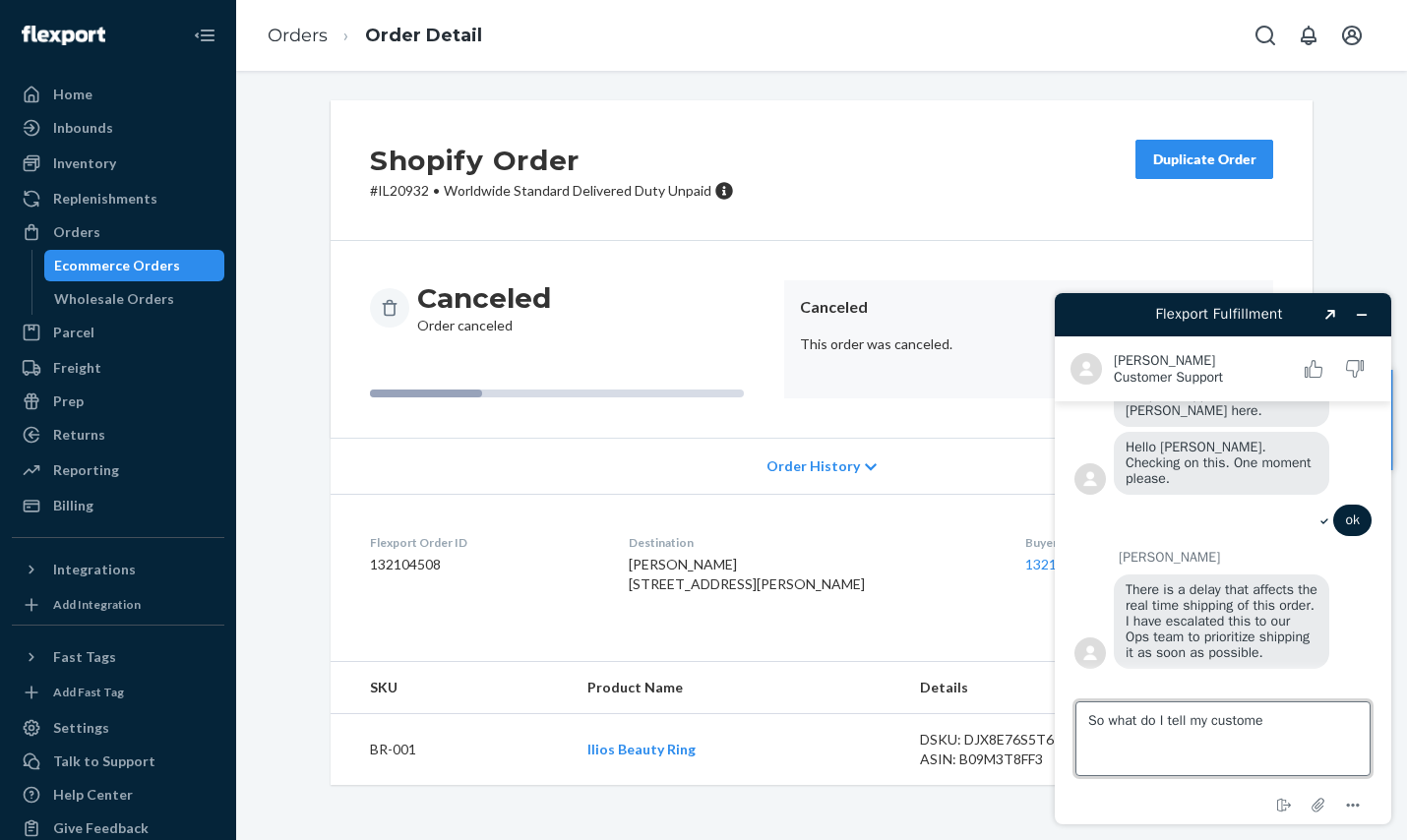 type on "So what do I tell my customer" 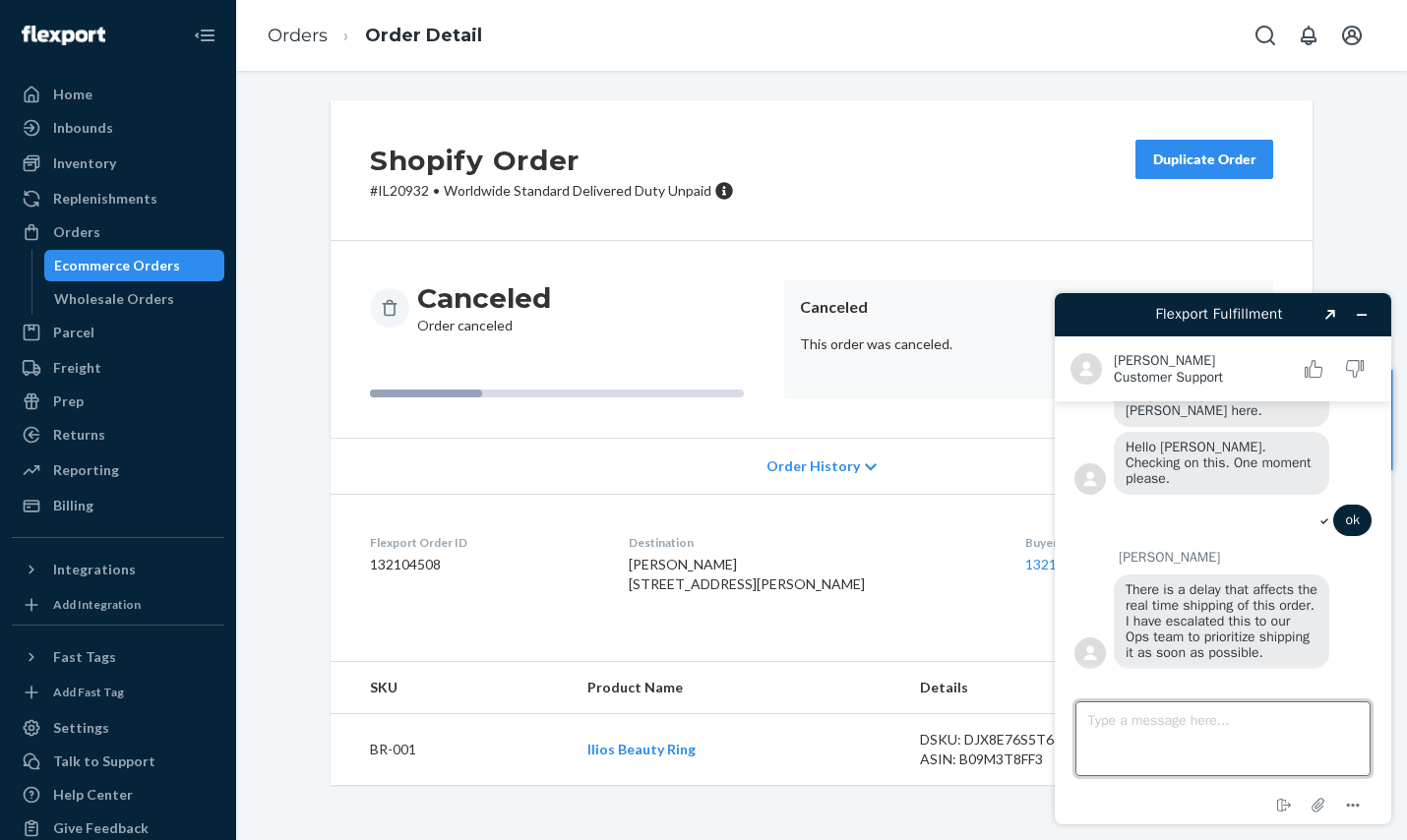 scroll, scrollTop: 287, scrollLeft: 0, axis: vertical 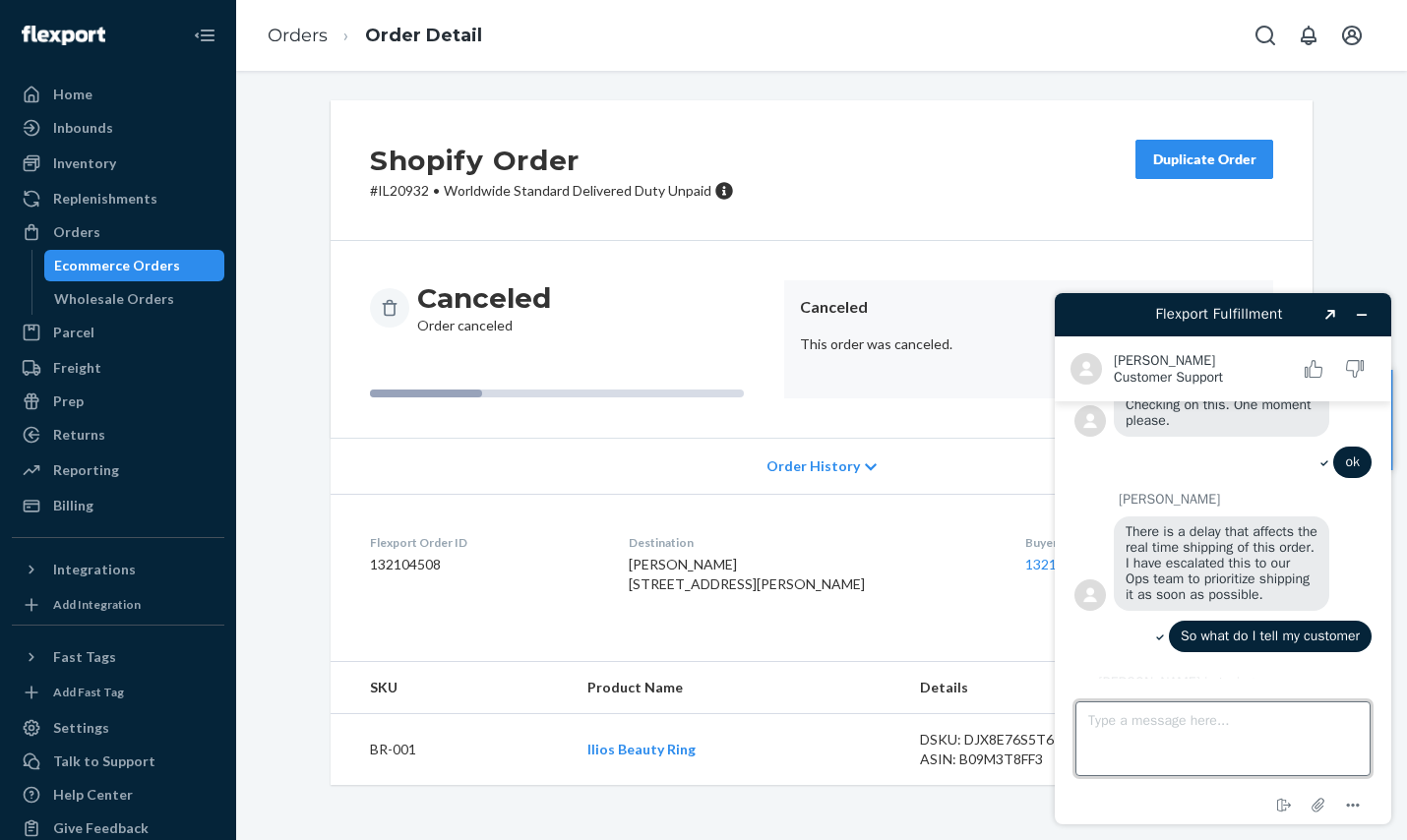 click on "Type a message here..." at bounding box center (1223, 739) 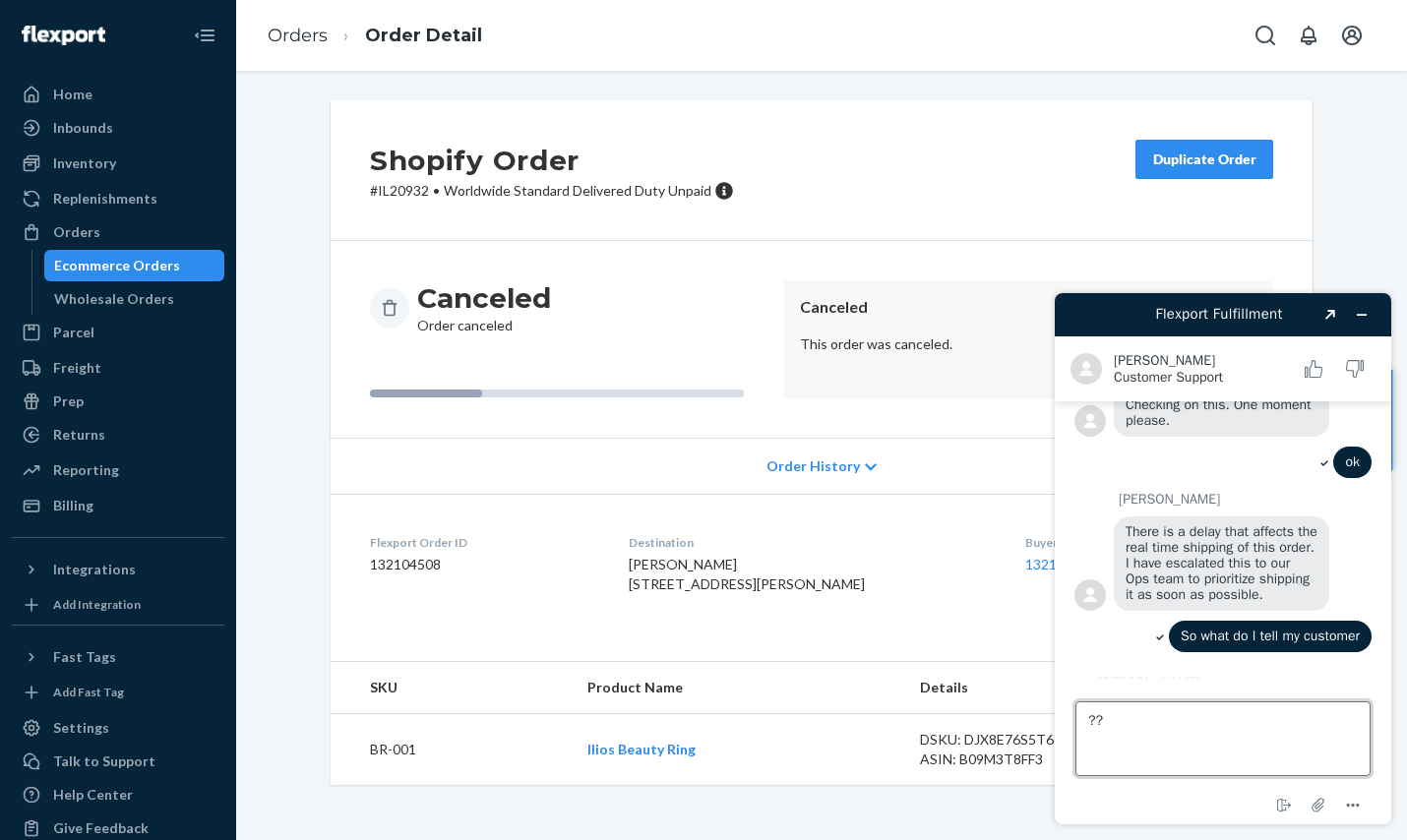 type on "???" 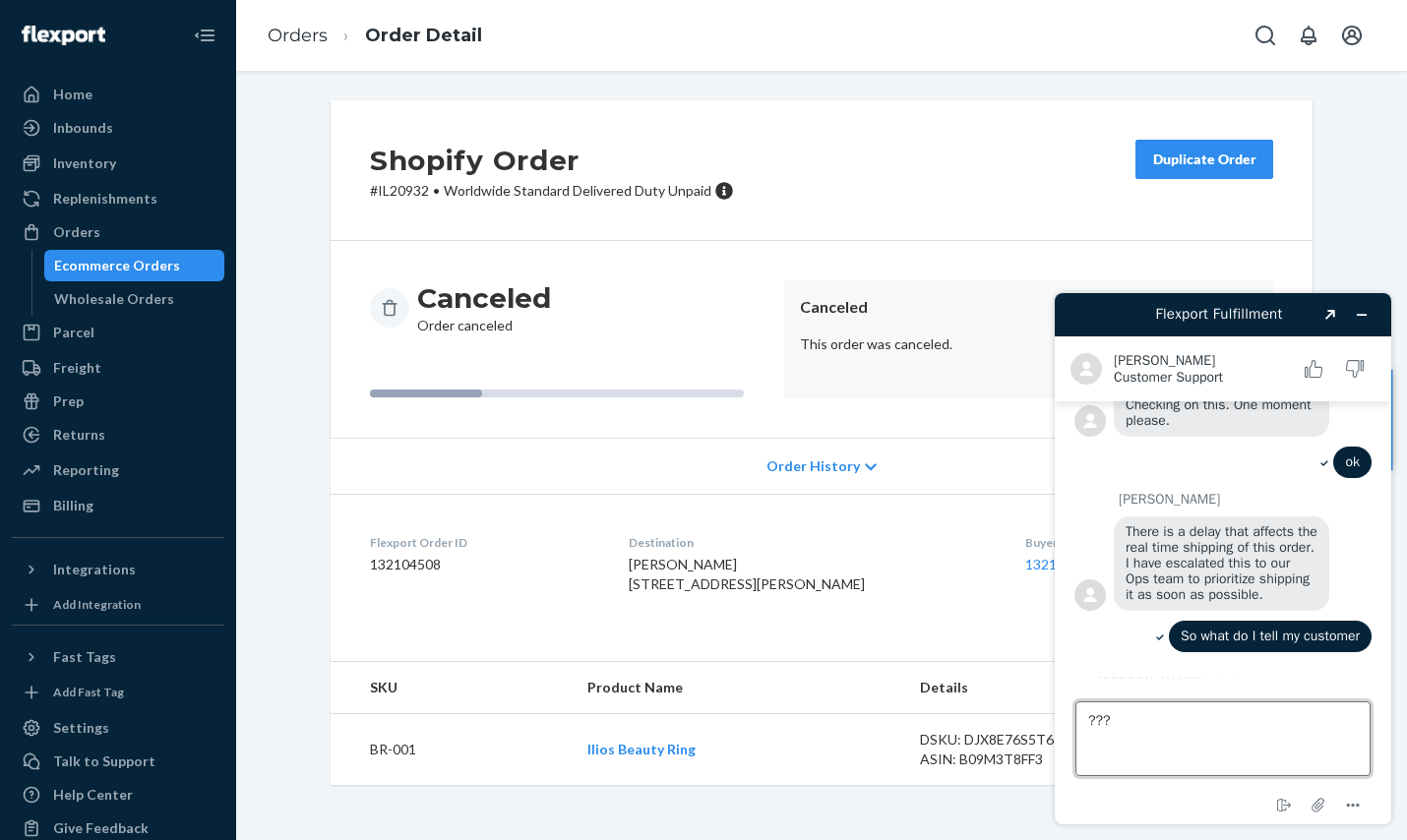 type 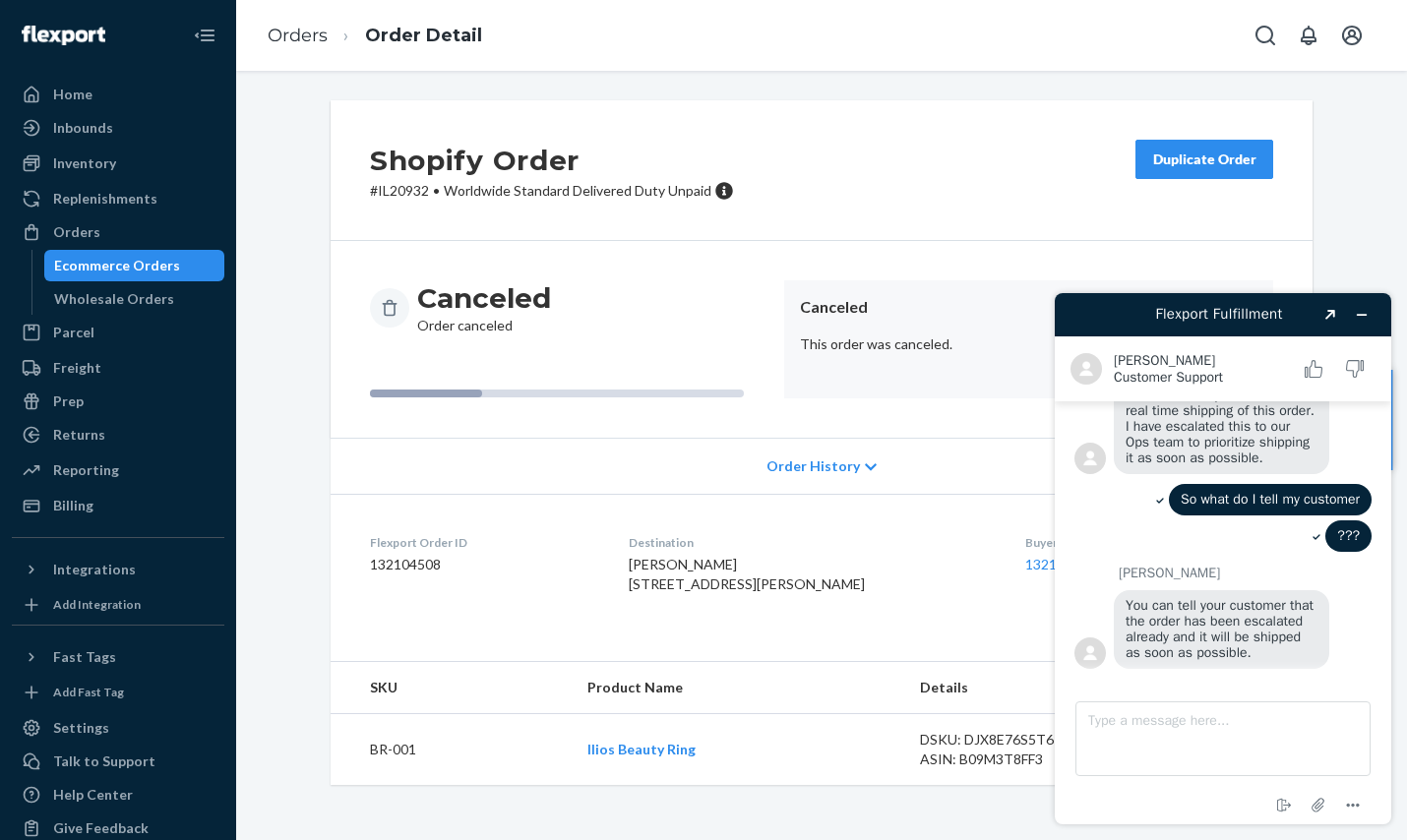 scroll, scrollTop: 460, scrollLeft: 0, axis: vertical 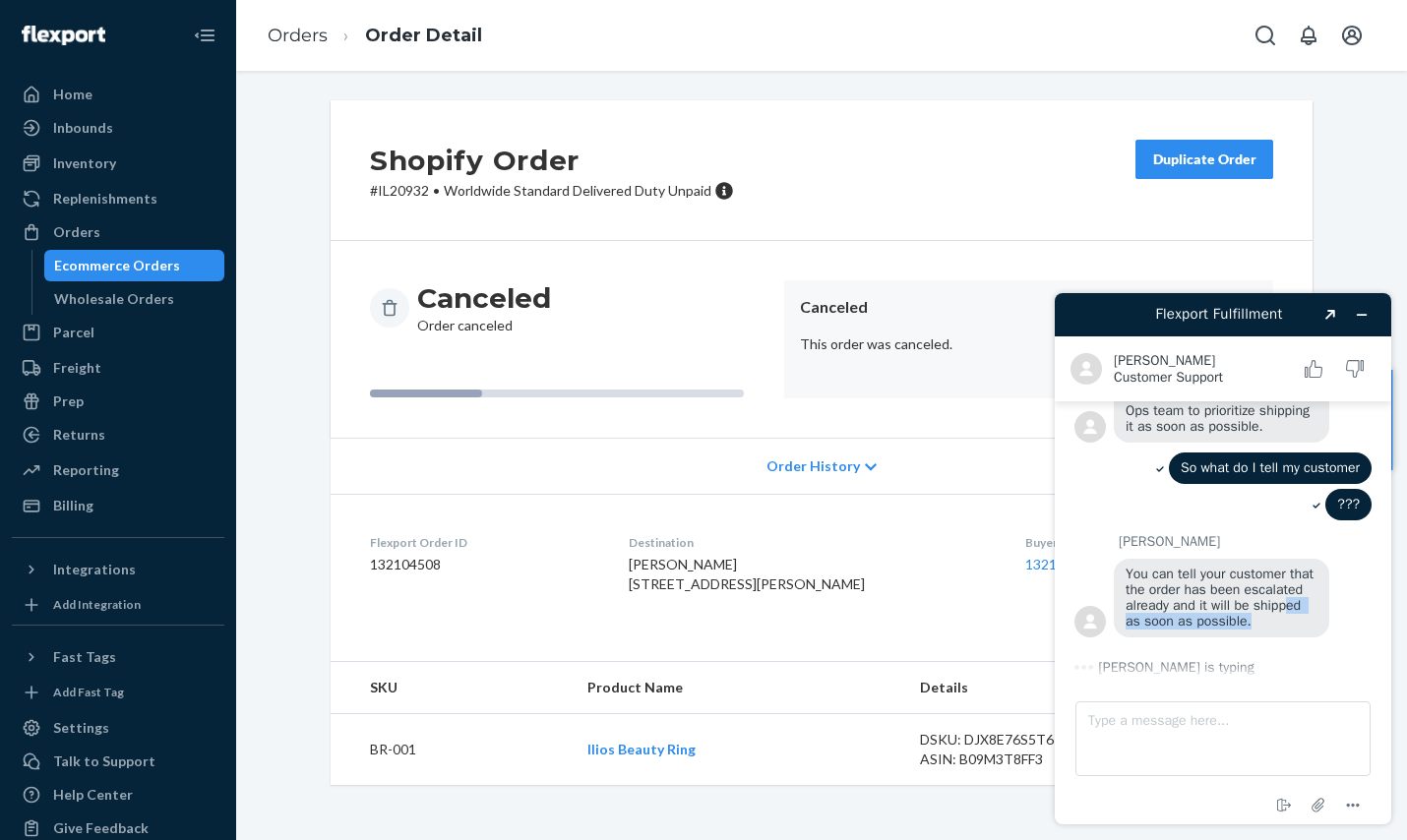 drag, startPoint x: 1194, startPoint y: 649, endPoint x: 1177, endPoint y: 634, distance: 22.67157 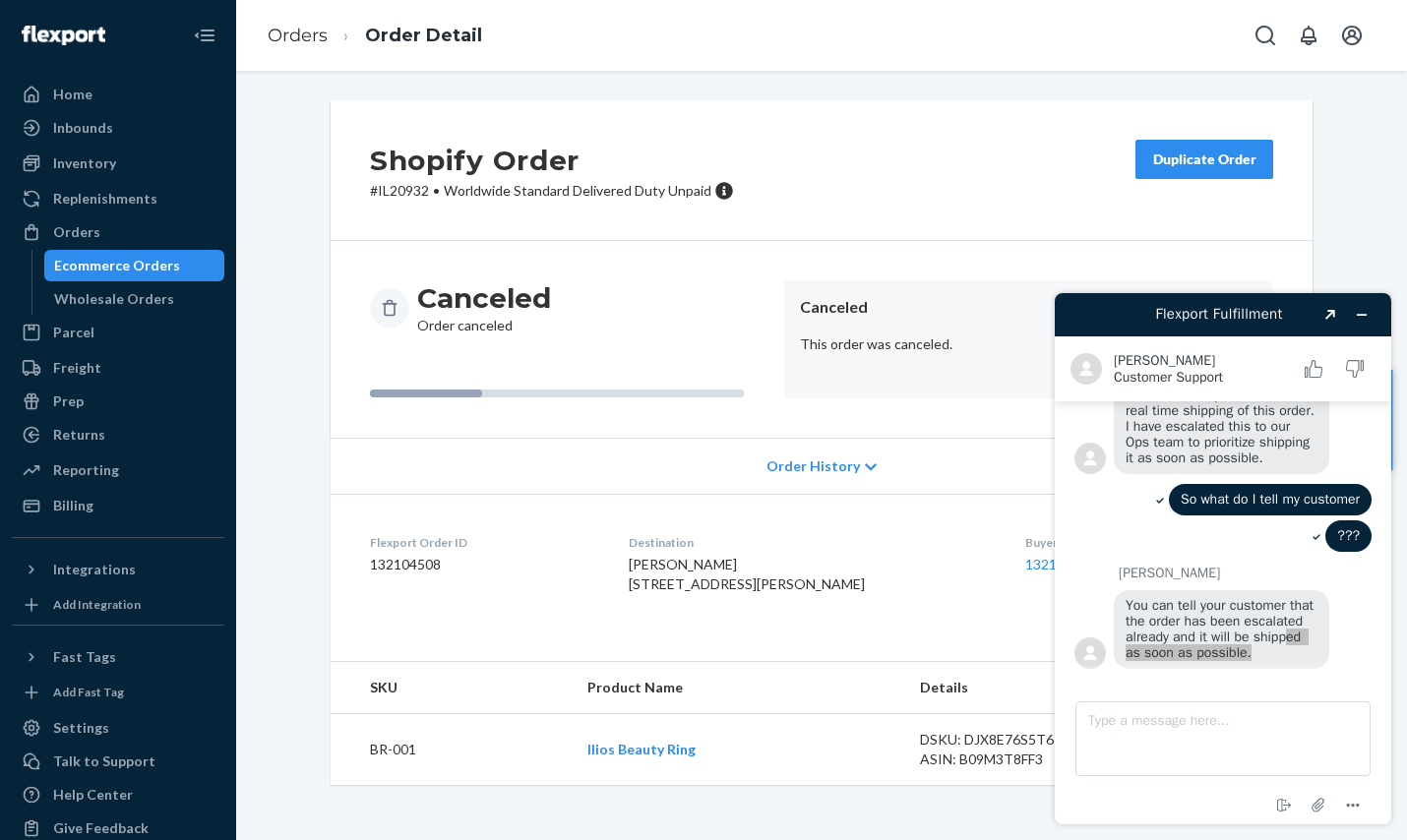 scroll, scrollTop: 523, scrollLeft: 0, axis: vertical 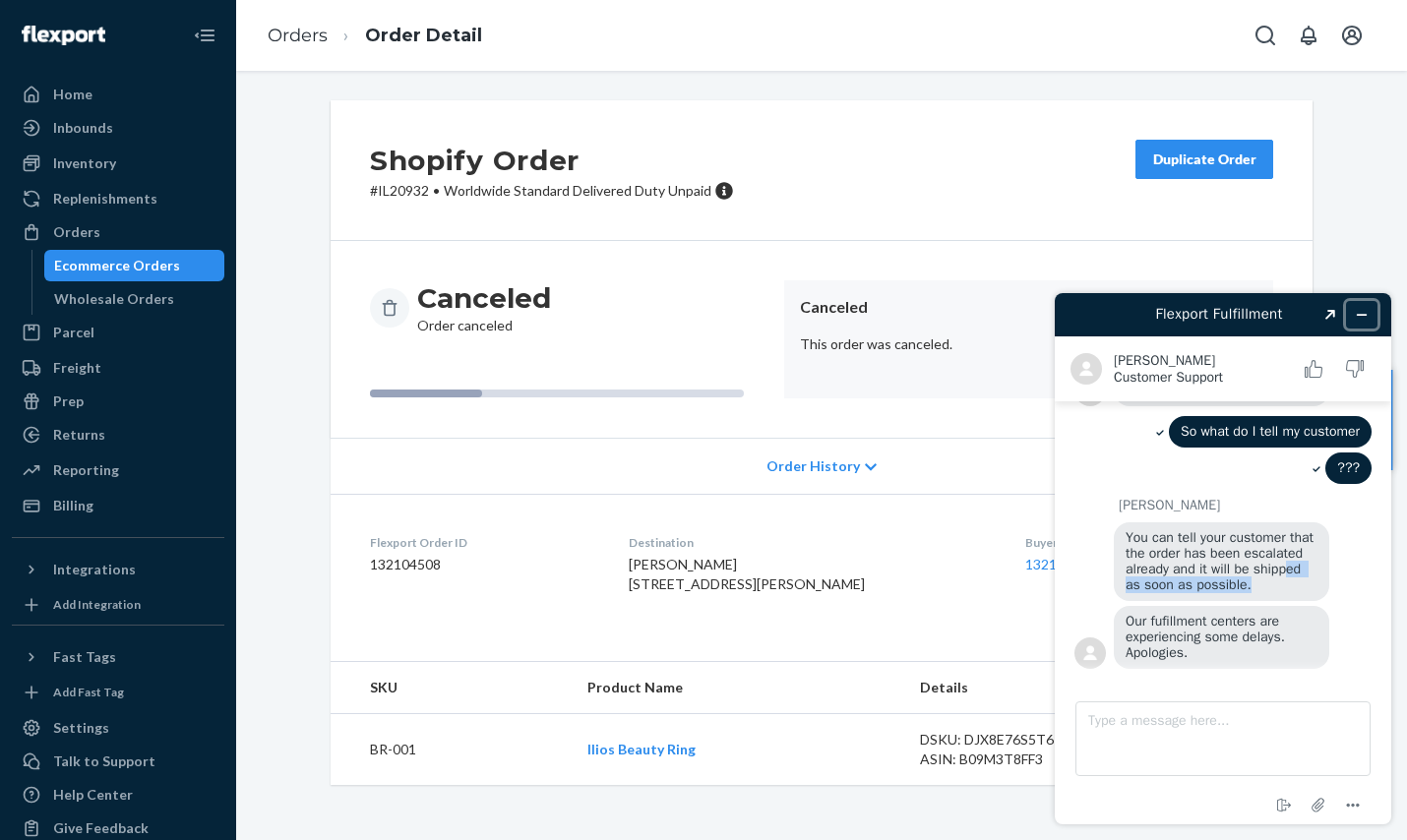 click 